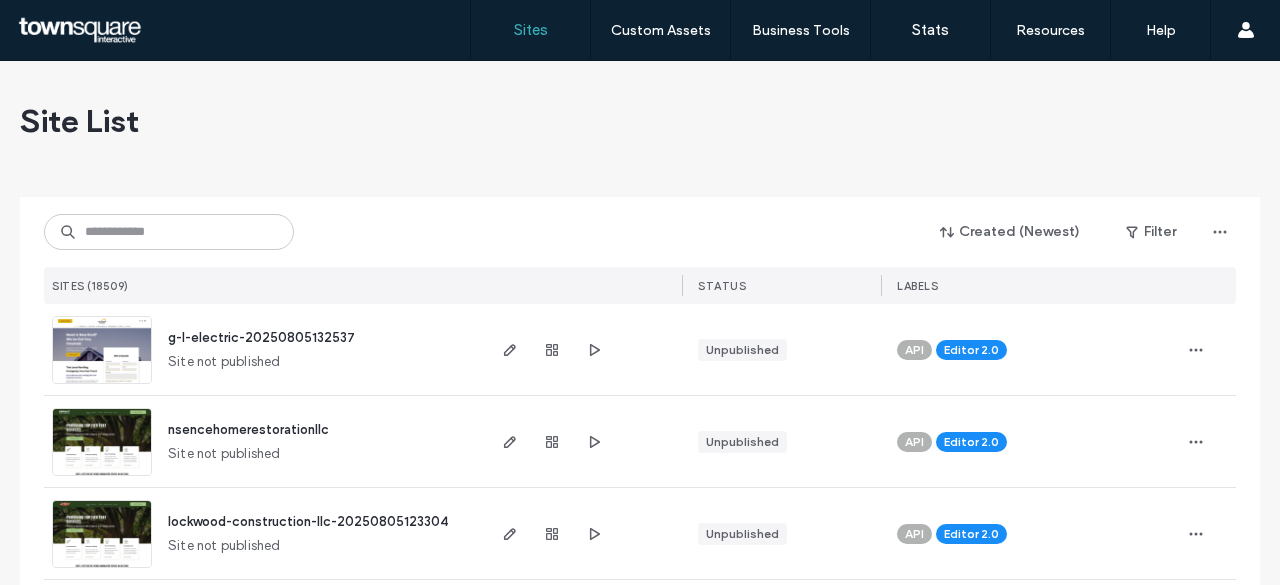 scroll, scrollTop: 0, scrollLeft: 0, axis: both 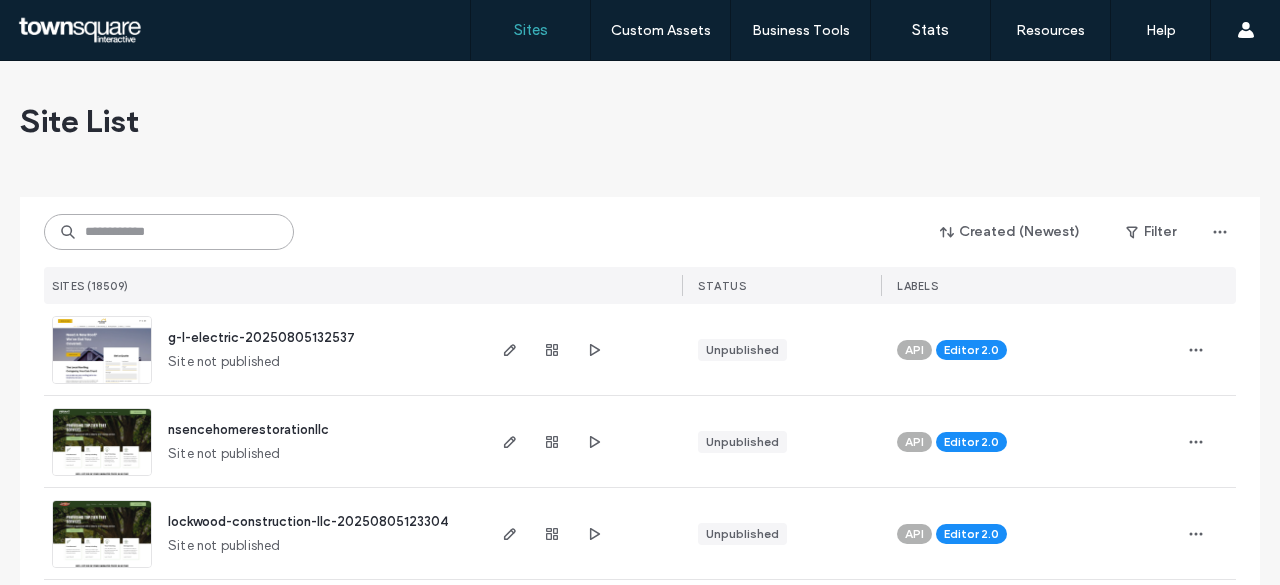 click at bounding box center (169, 232) 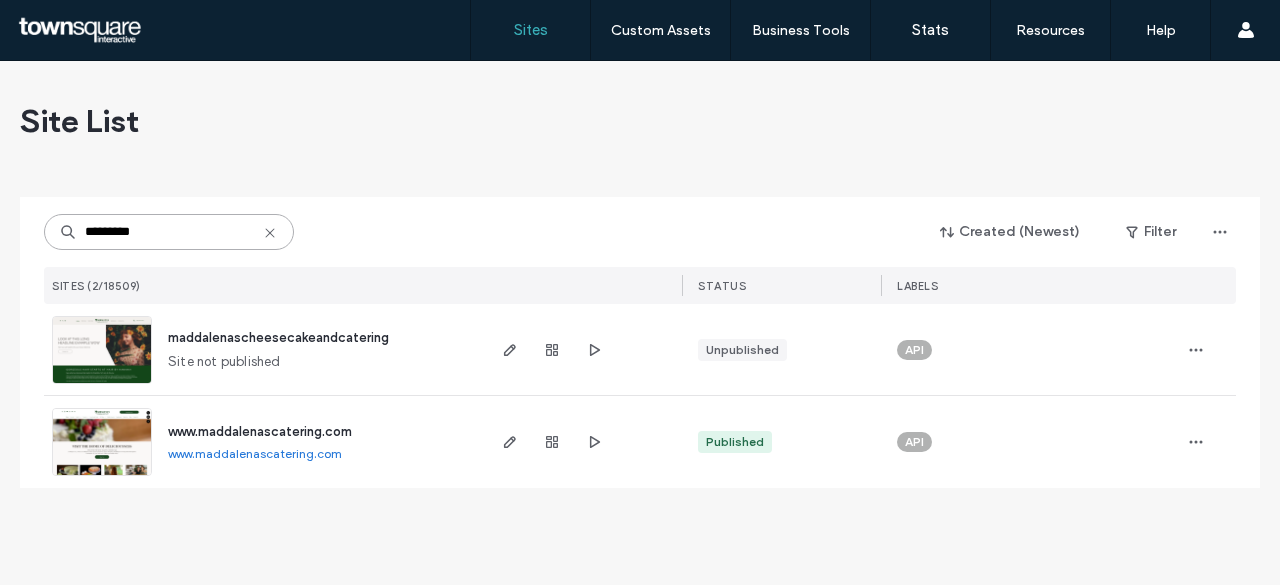 type on "*********" 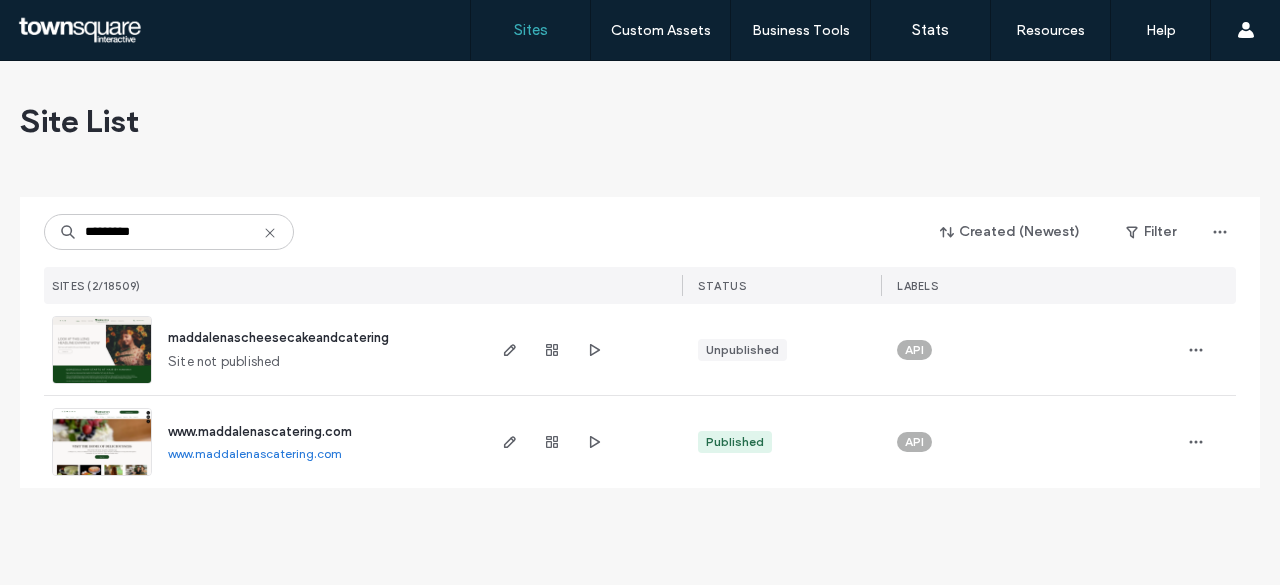 click on "www.maddalenascatering.com" at bounding box center [260, 431] 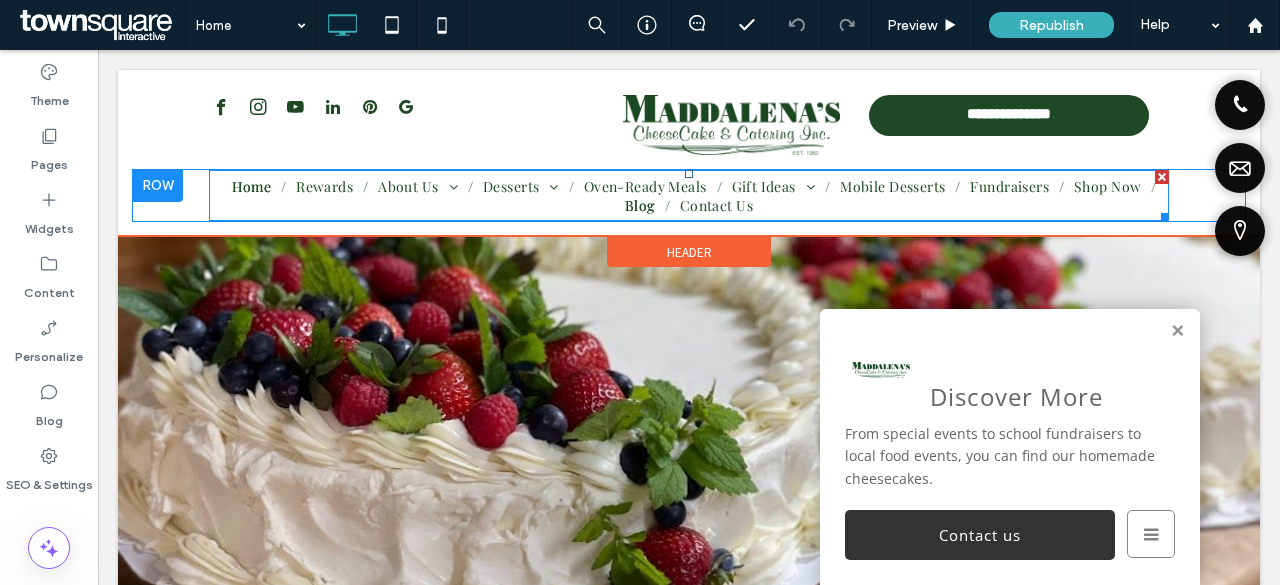 scroll, scrollTop: 0, scrollLeft: 0, axis: both 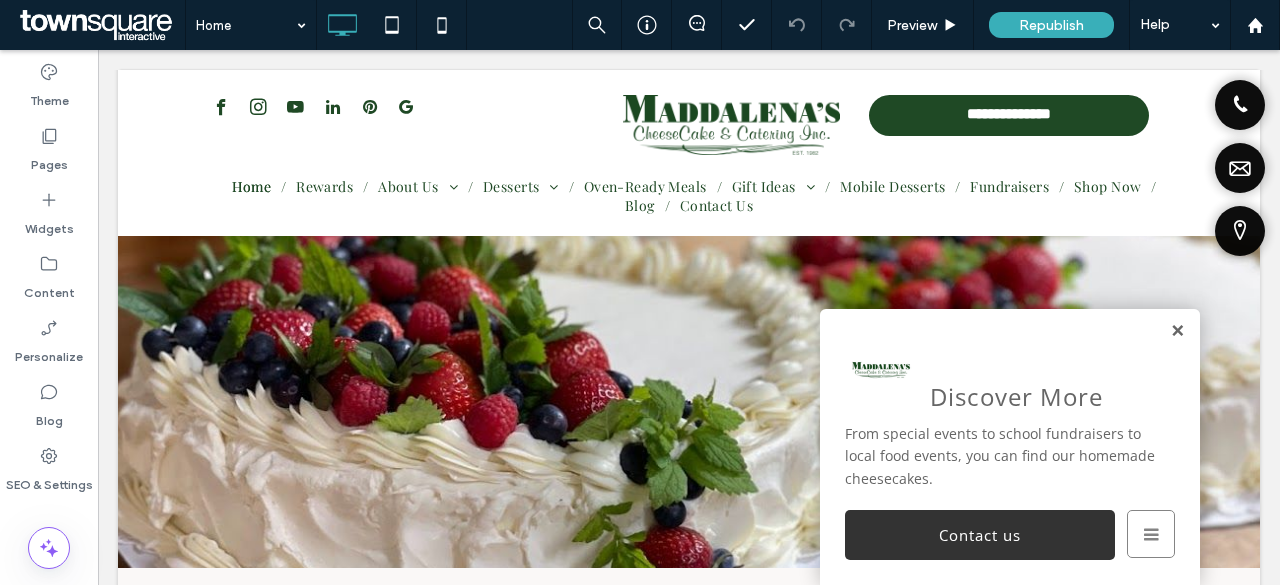 click at bounding box center (1177, 331) 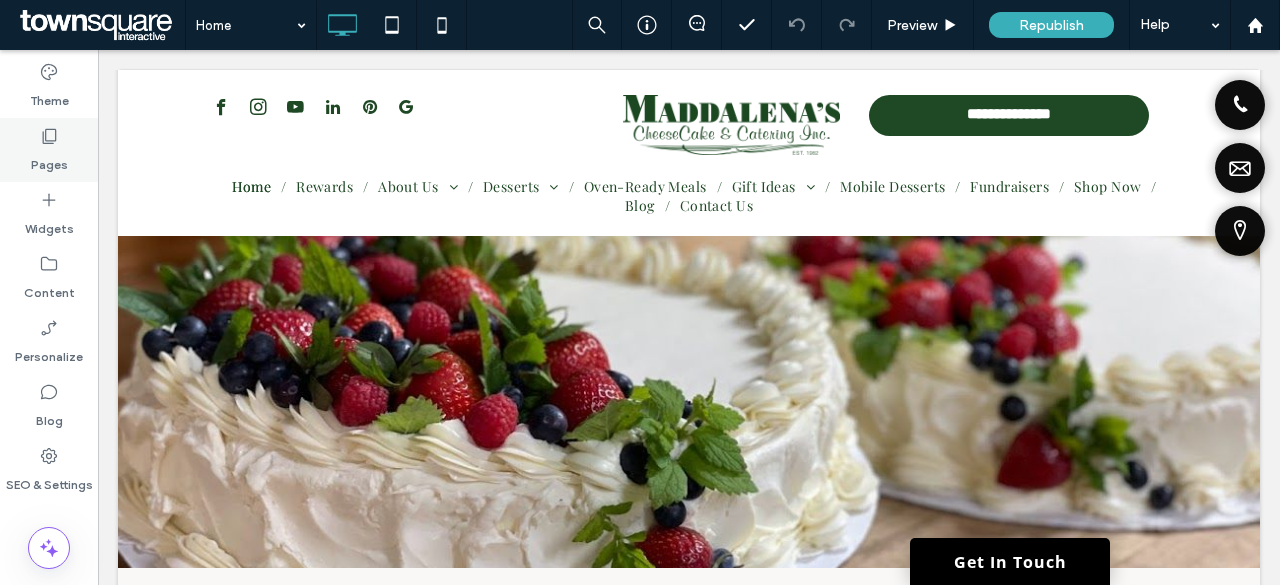 click on "Pages" at bounding box center [49, 150] 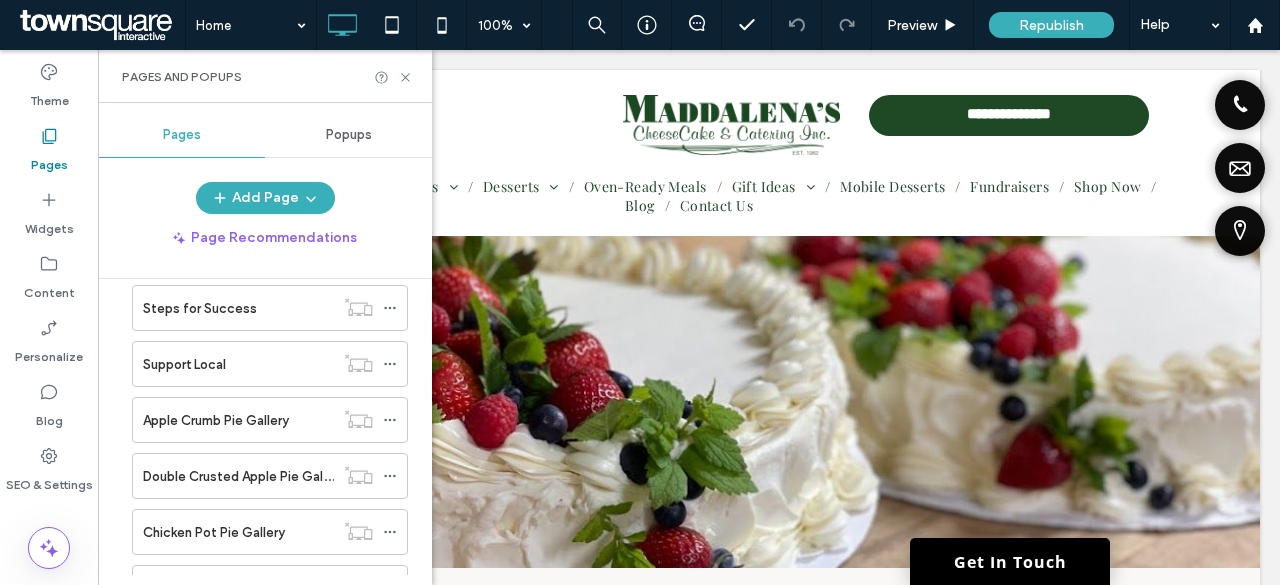 scroll, scrollTop: 600, scrollLeft: 0, axis: vertical 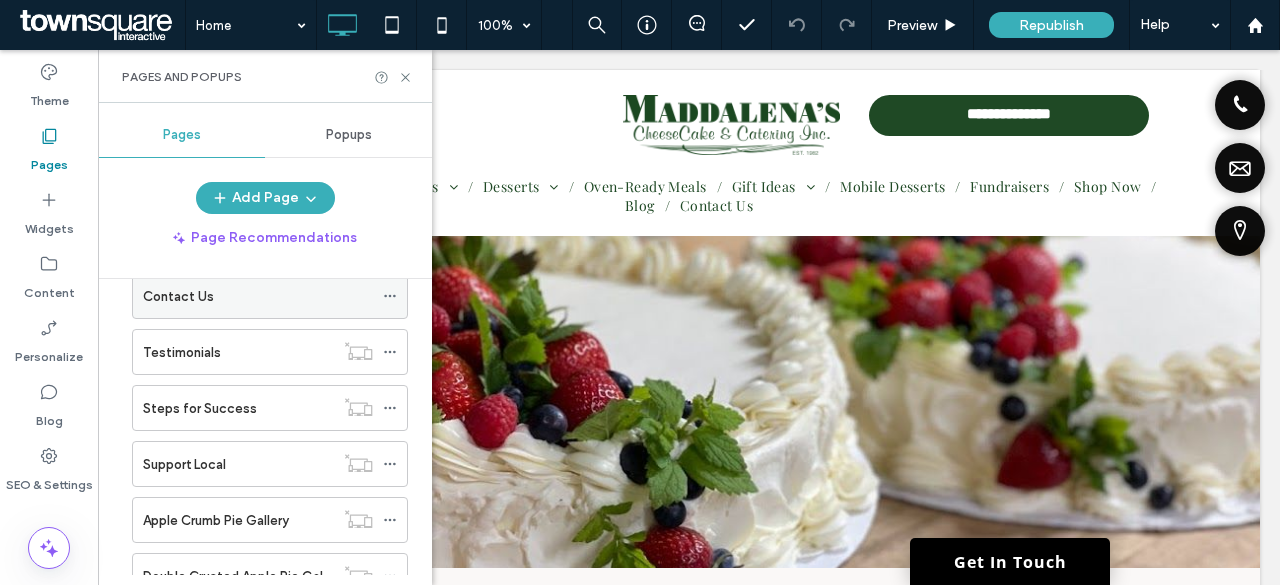 click on "Contact Us" at bounding box center (178, 296) 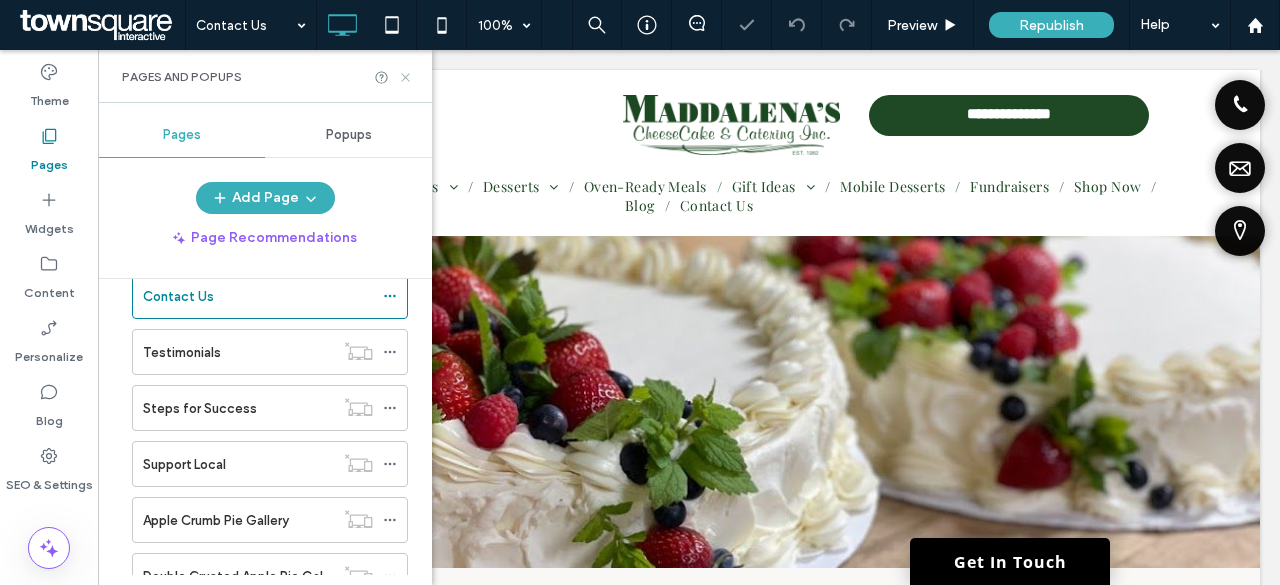 click 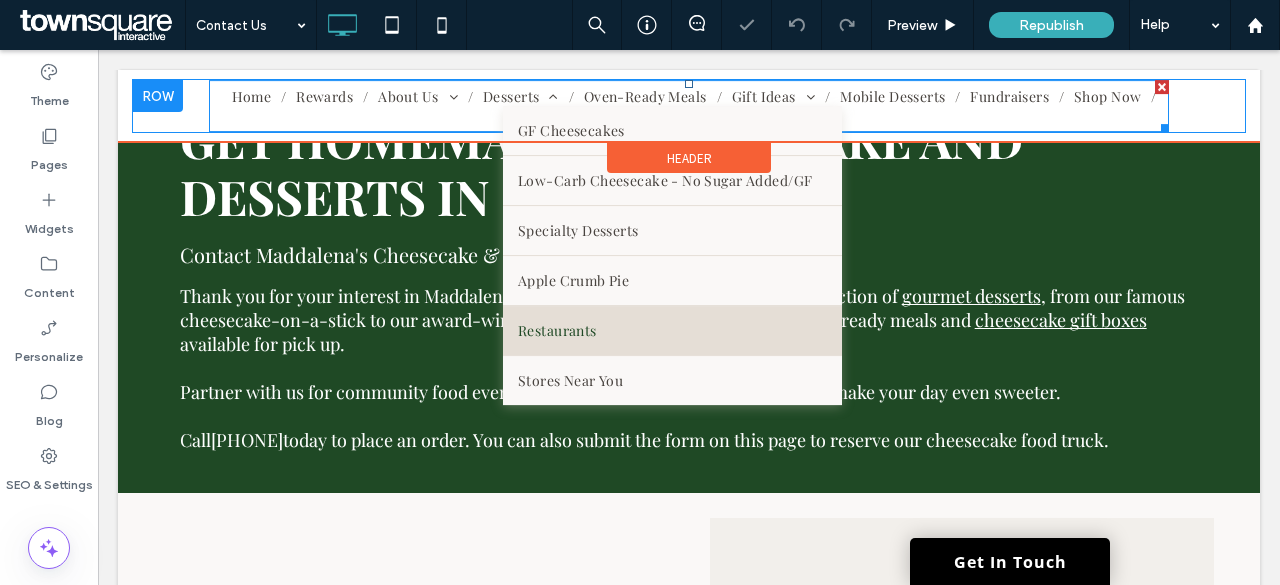 scroll, scrollTop: 600, scrollLeft: 0, axis: vertical 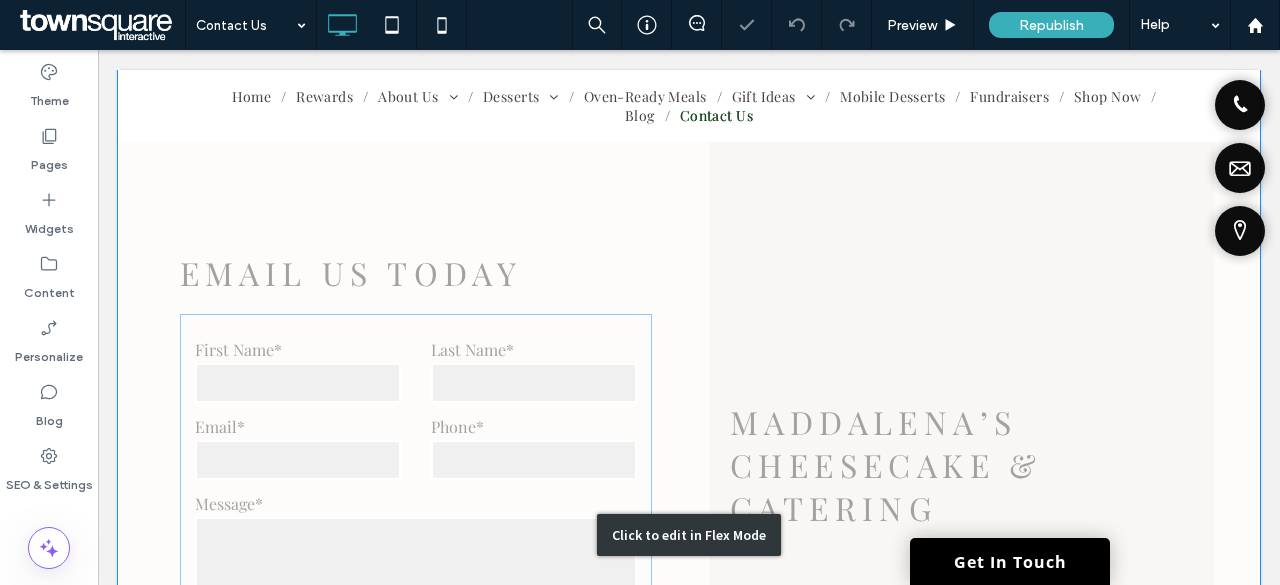 click on "Click to edit in Flex Mode" at bounding box center (689, 535) 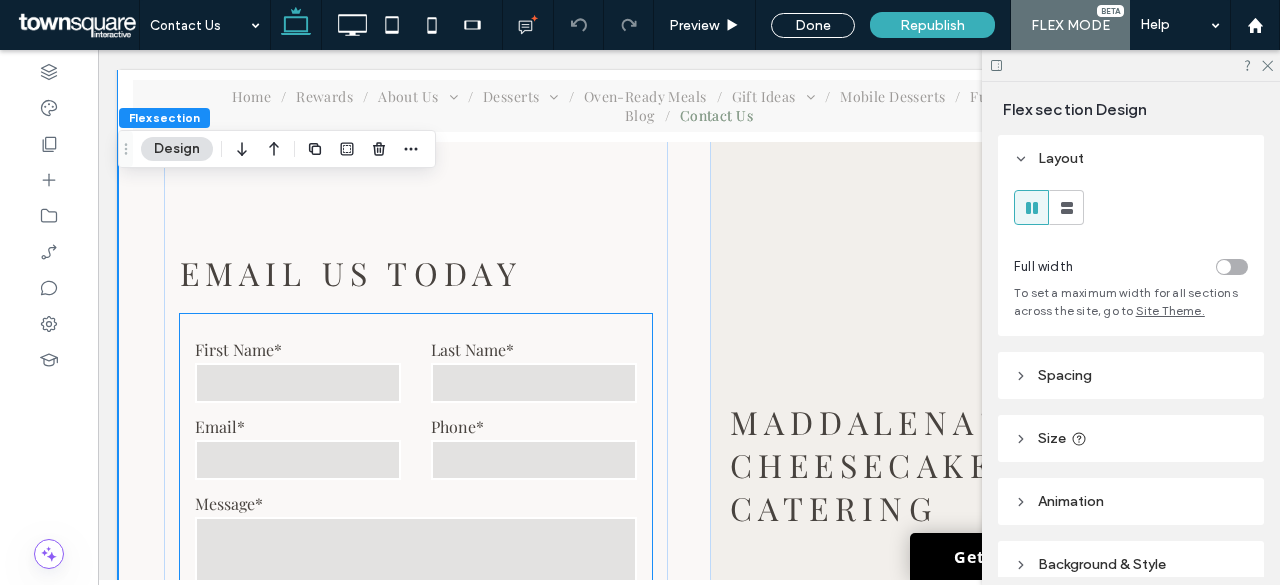 click at bounding box center [298, 383] 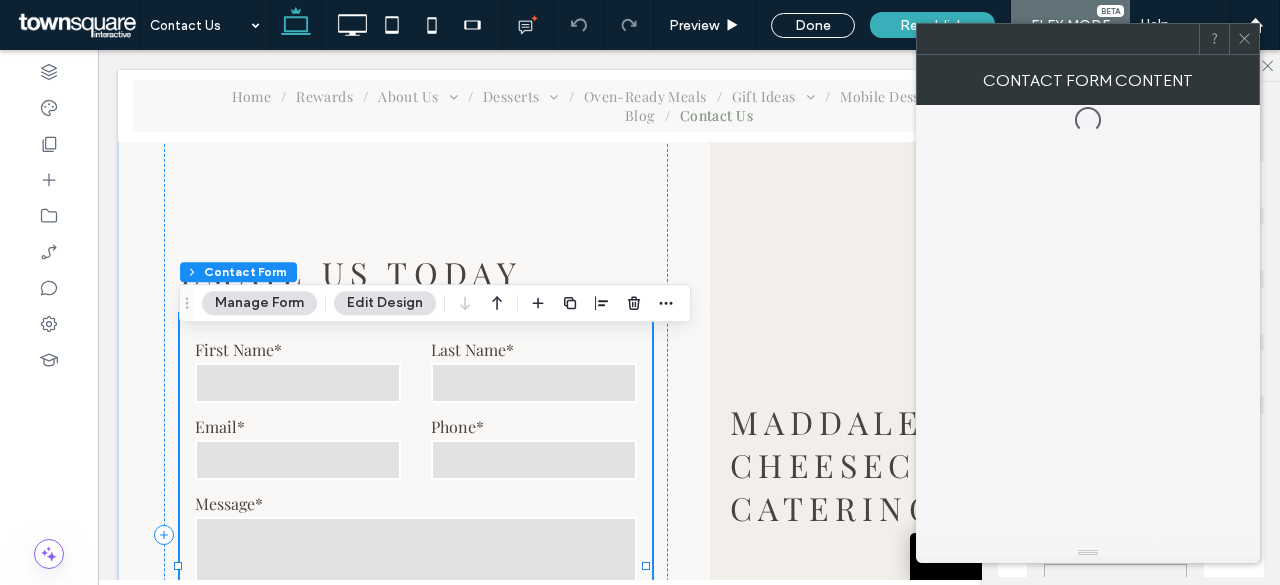 type on "*" 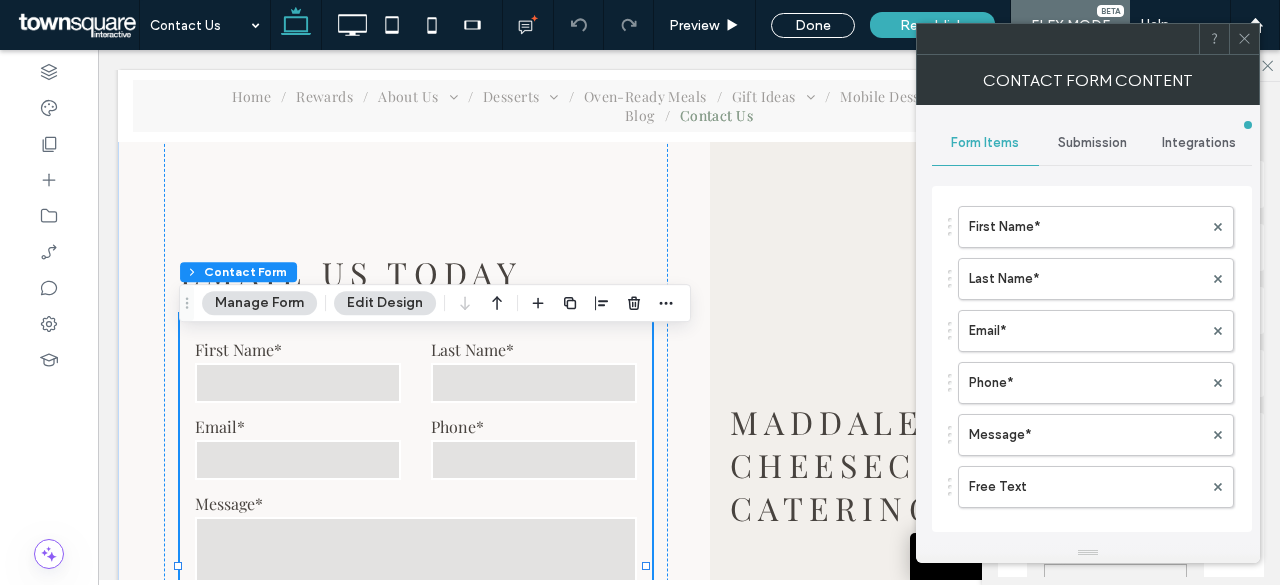 click on "Submission" at bounding box center (1092, 143) 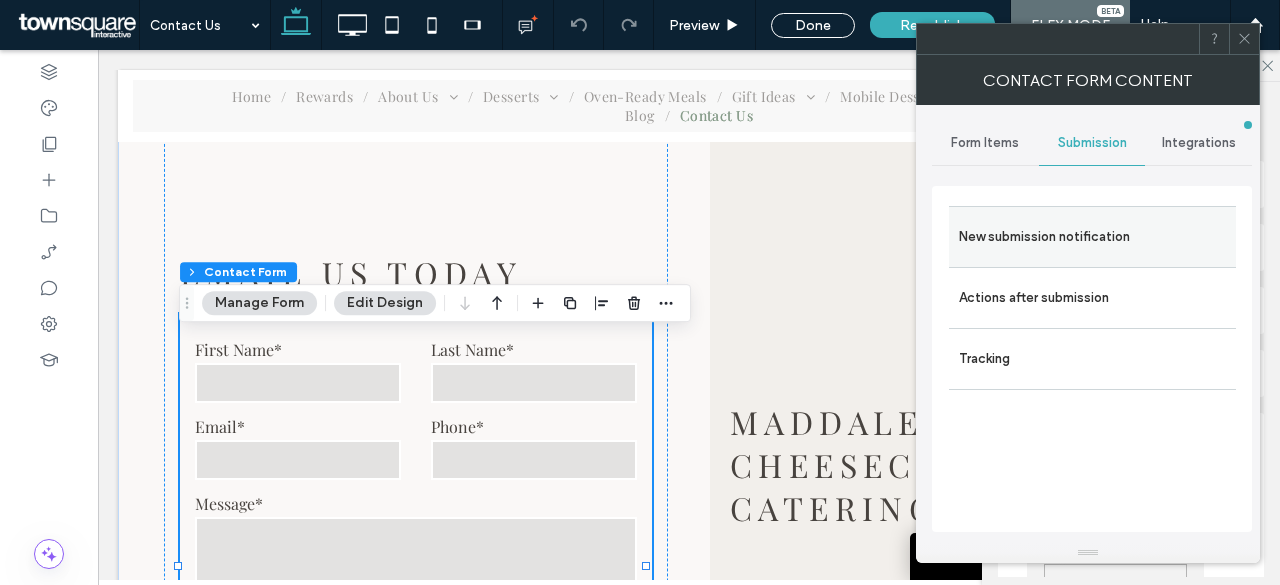 click on "New submission notification" at bounding box center (1092, 237) 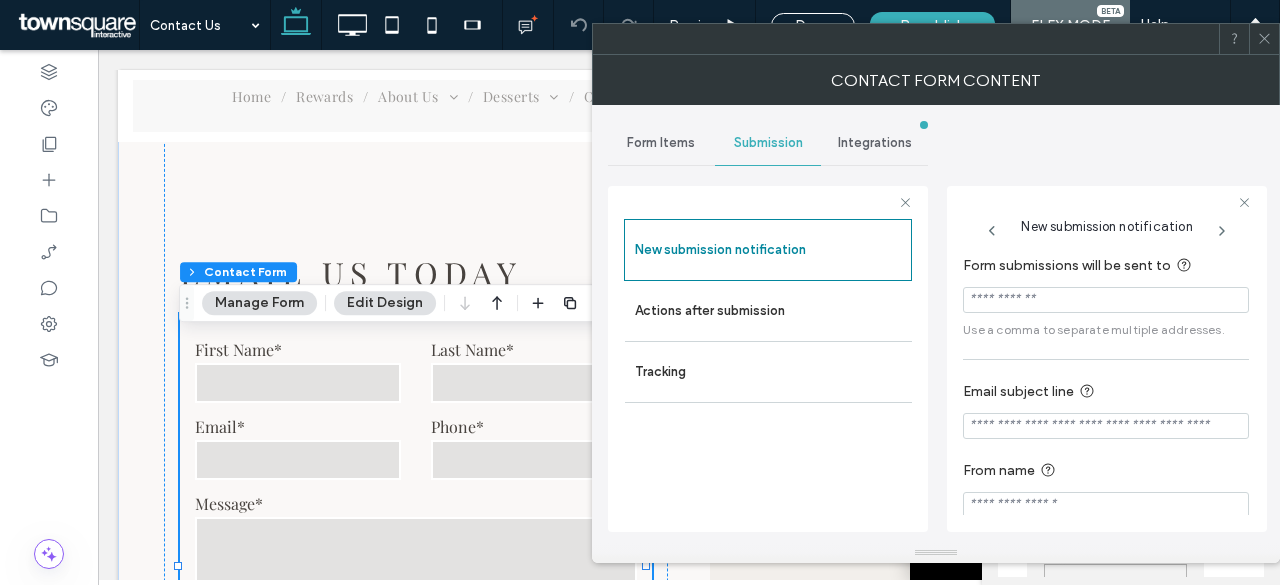 click at bounding box center (1106, 300) 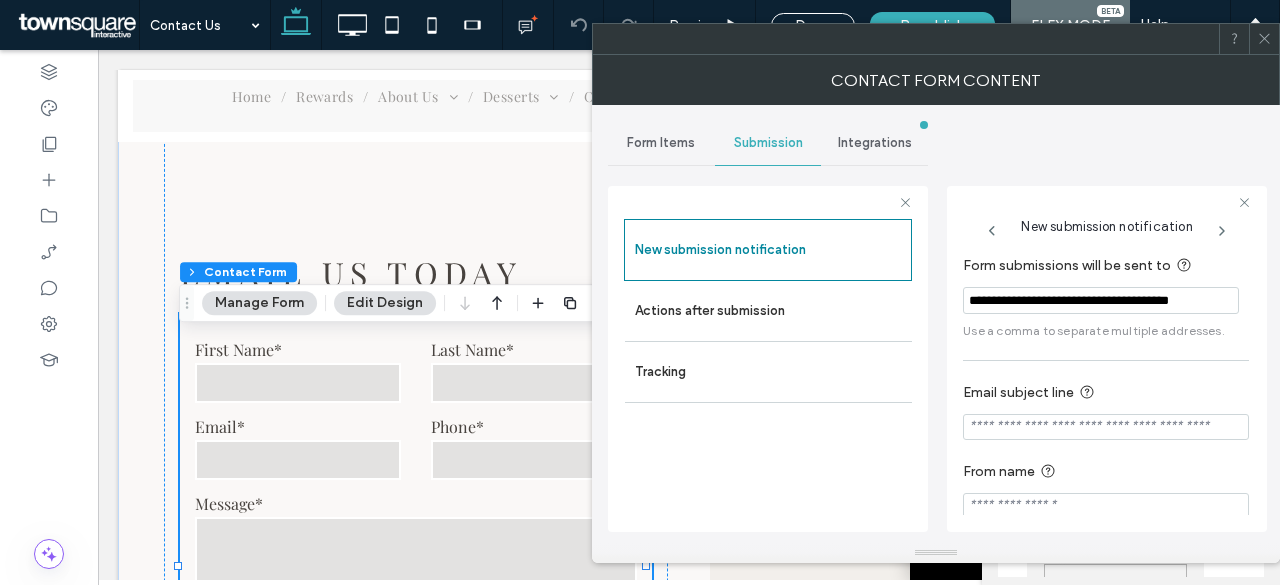 scroll, scrollTop: 0, scrollLeft: 0, axis: both 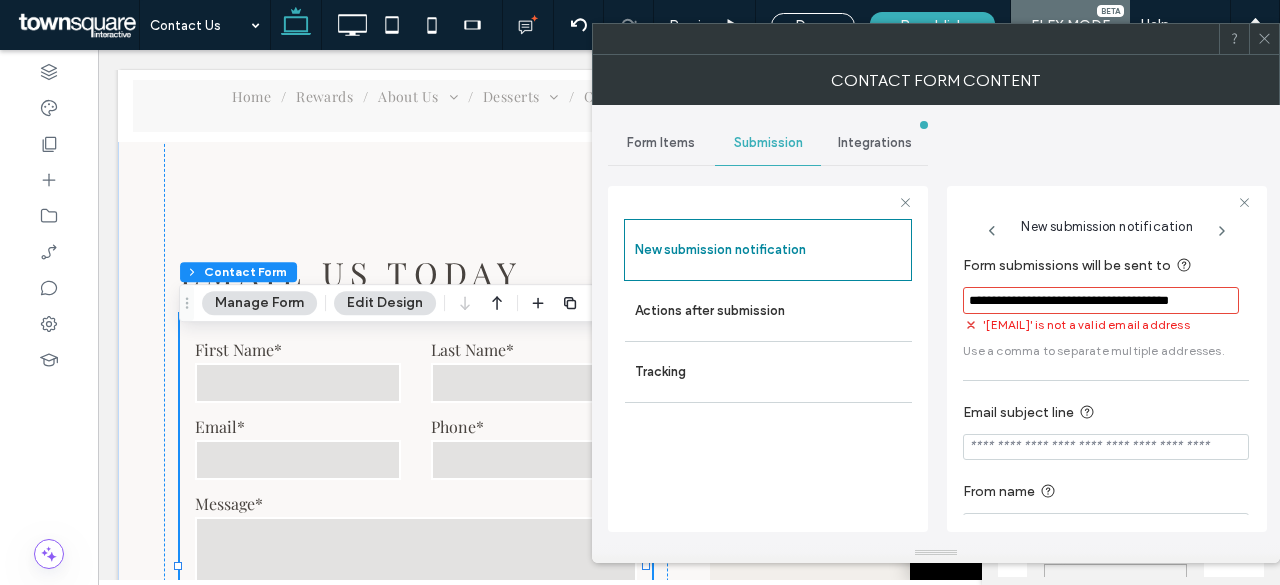 click on "**********" at bounding box center (1100, 300) 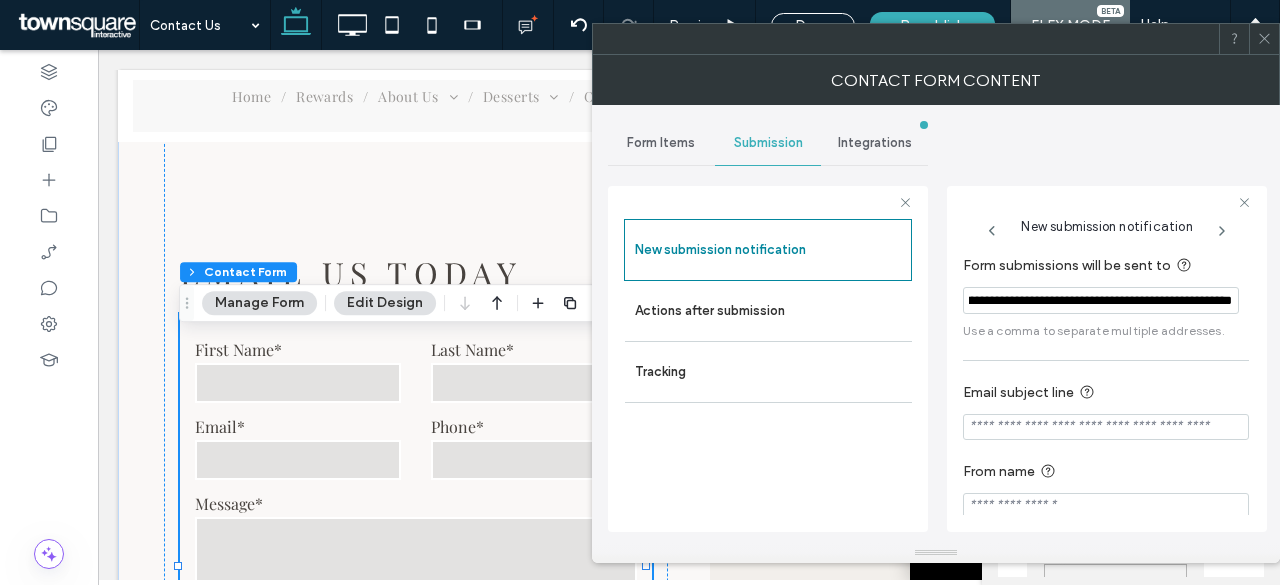 scroll, scrollTop: 0, scrollLeft: 163, axis: horizontal 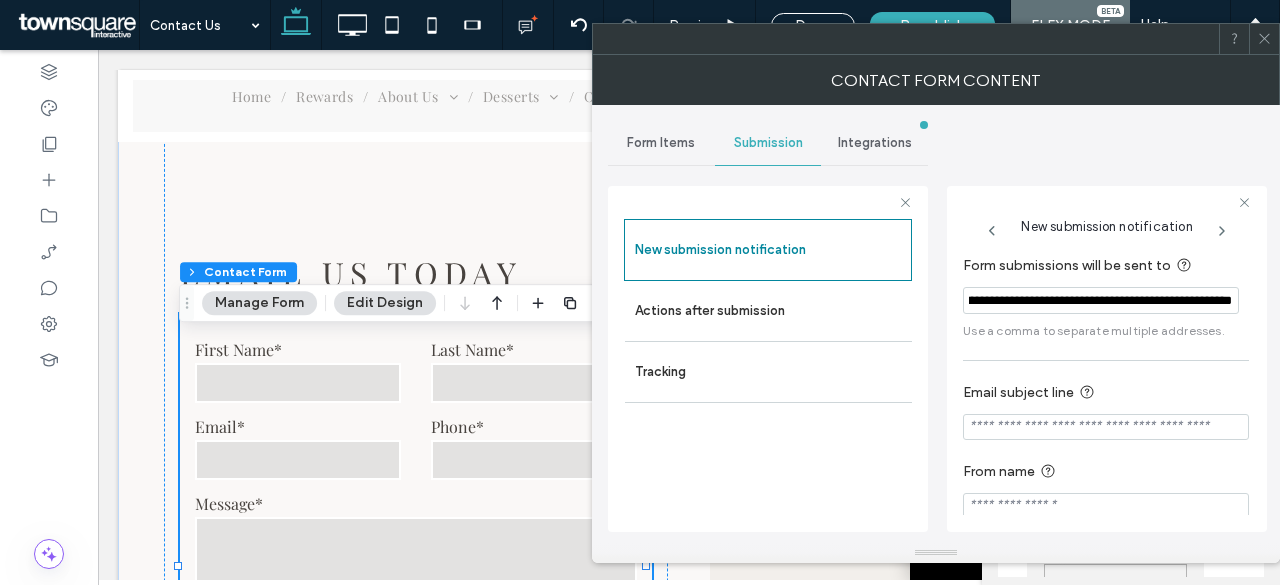 click on "**********" at bounding box center (1100, 300) 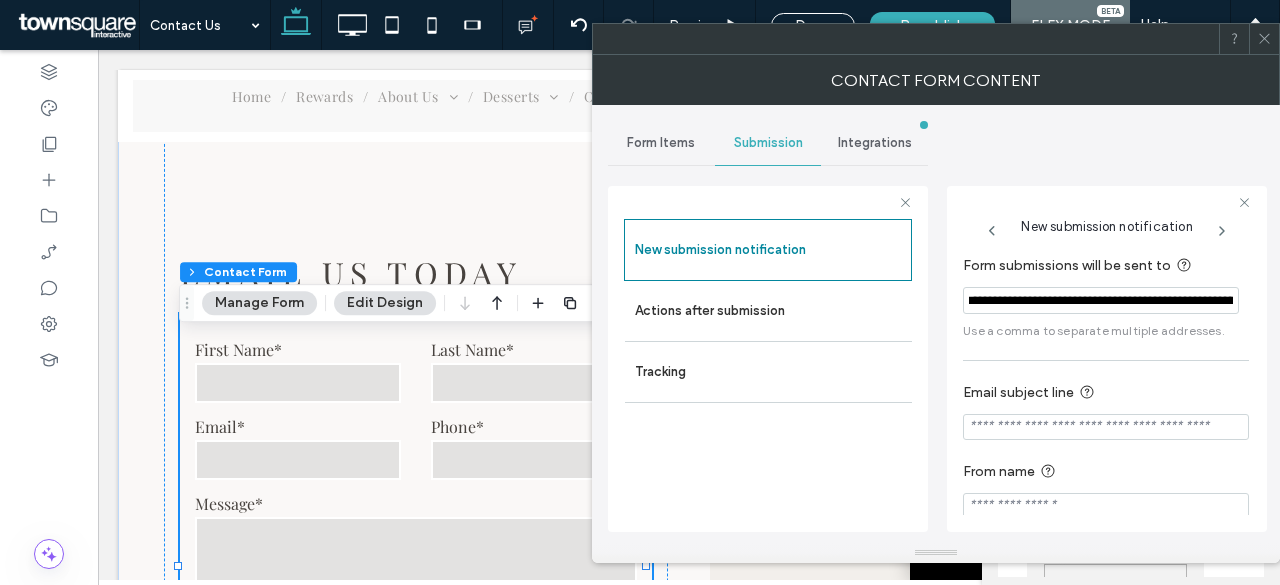 scroll, scrollTop: 0, scrollLeft: 0, axis: both 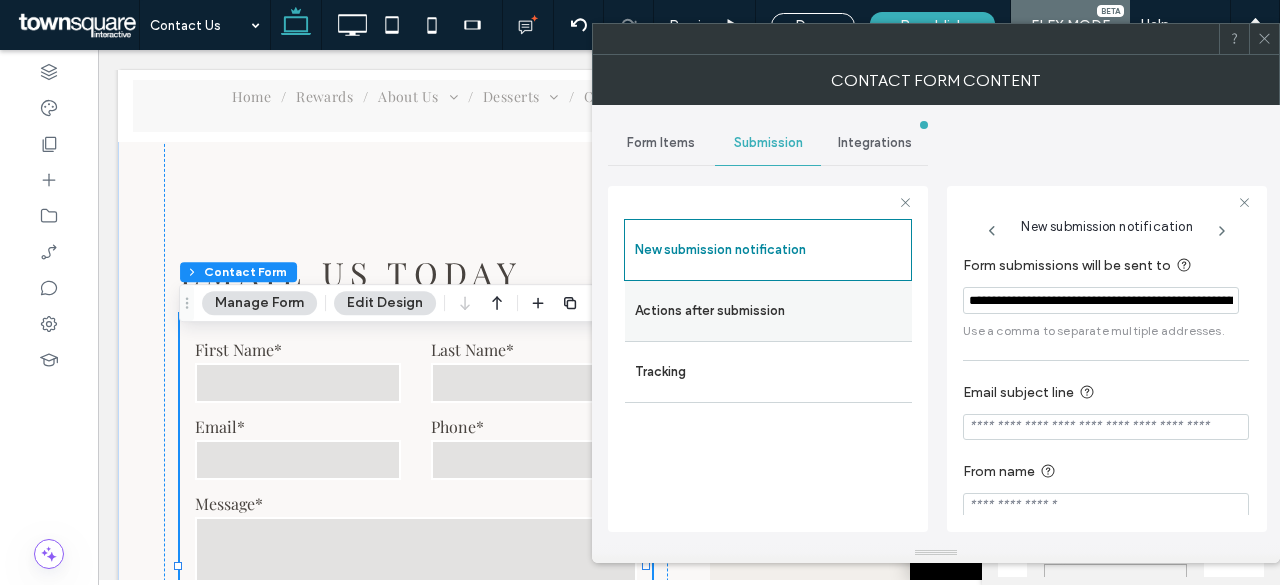 type on "**********" 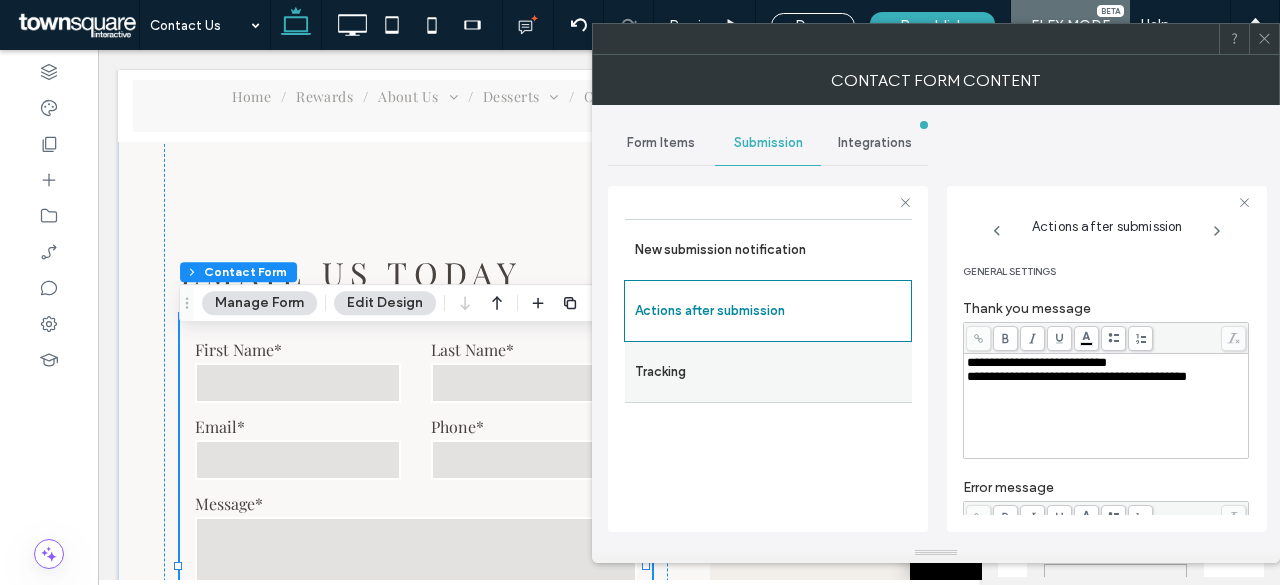 click on "Tracking" at bounding box center [768, 372] 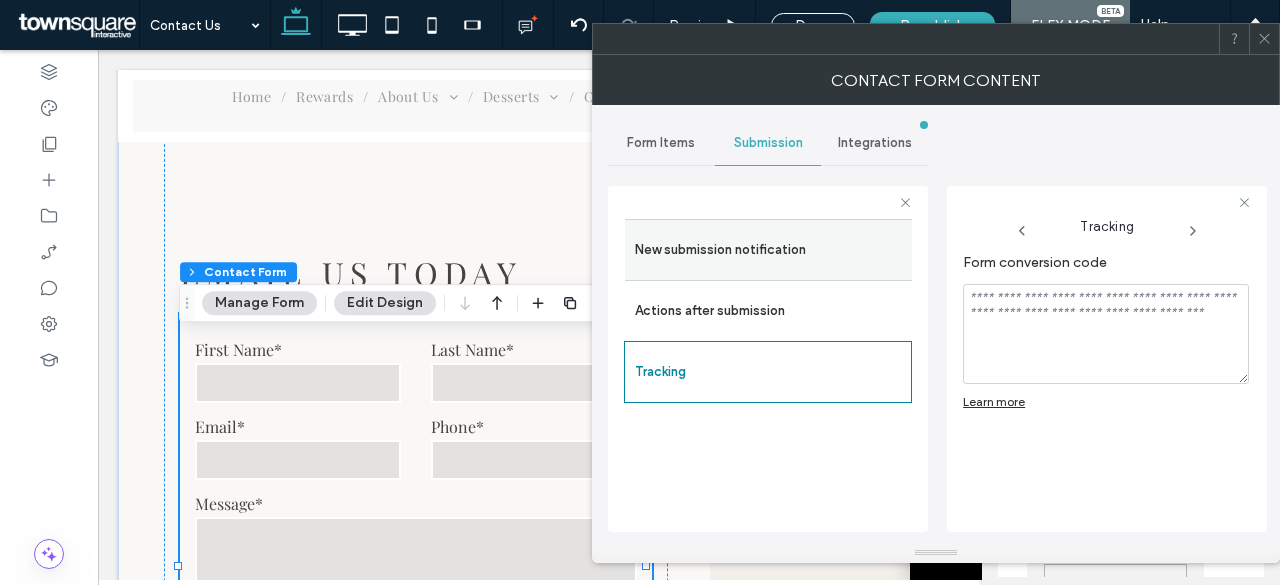 click on "New submission notification" at bounding box center (768, 250) 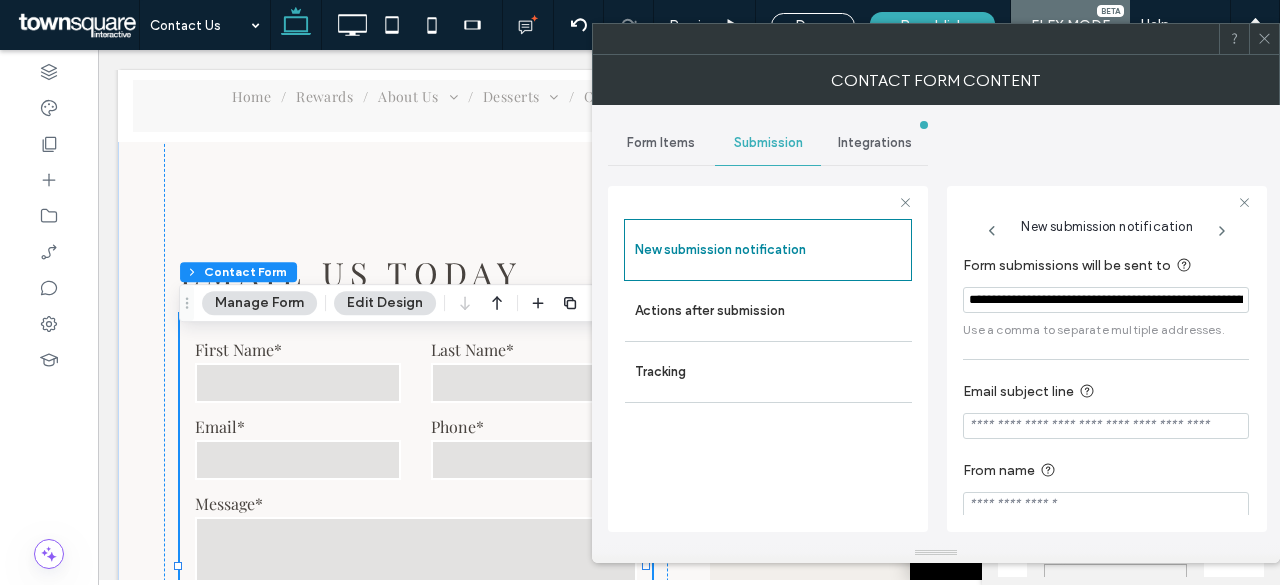 click on "Form Items" at bounding box center [661, 143] 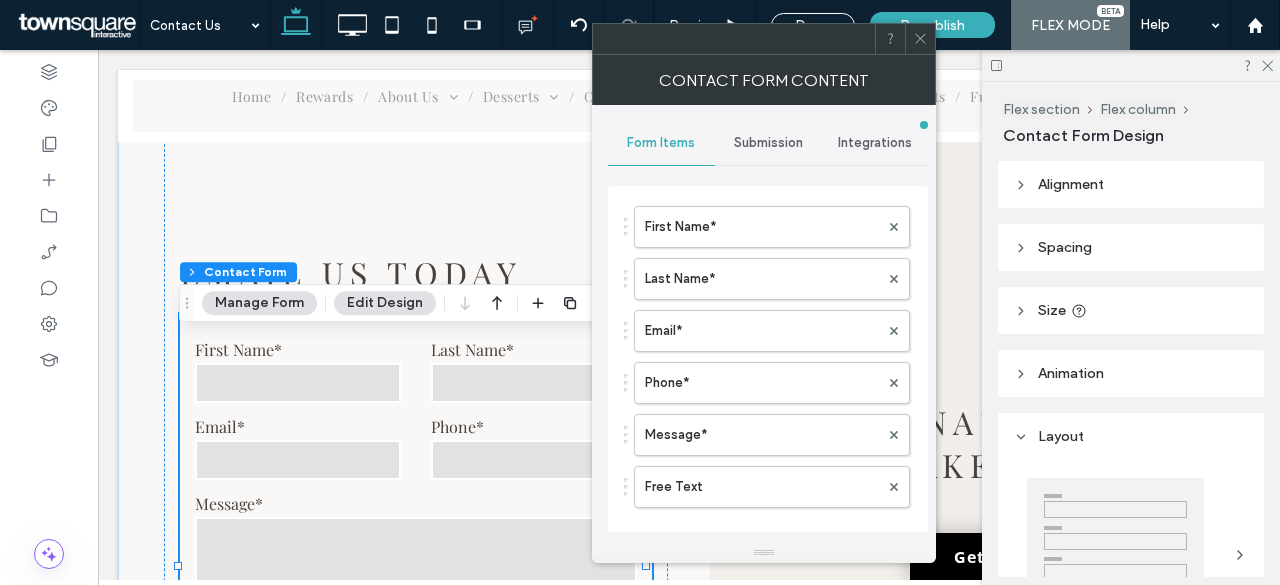click on "Submission" at bounding box center [768, 143] 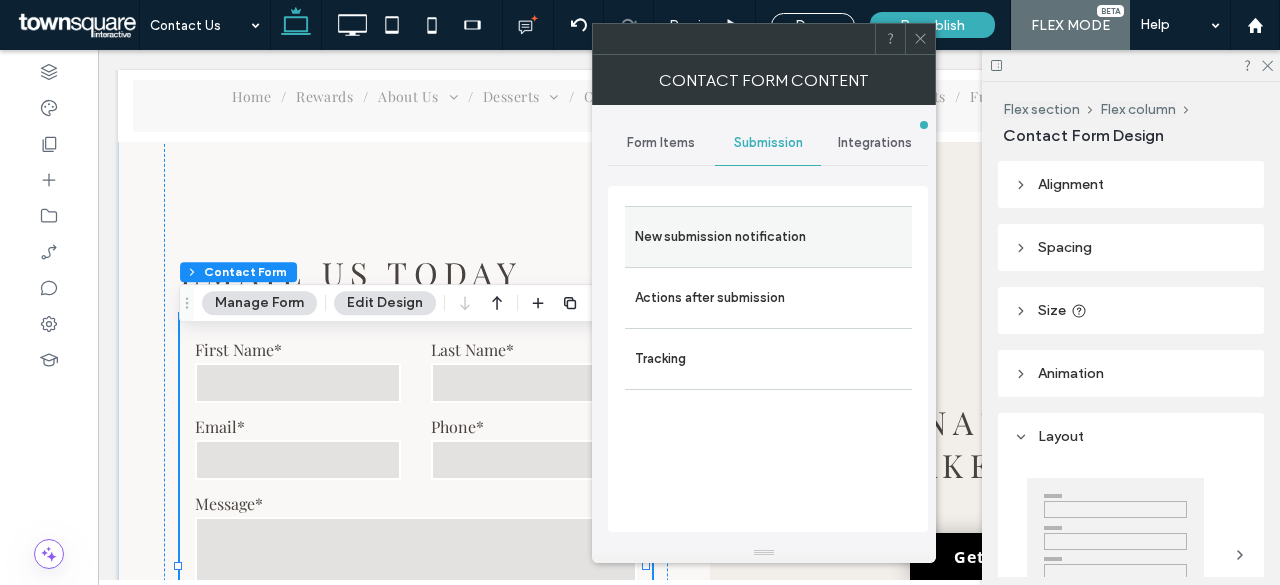 click on "New submission notification" at bounding box center (768, 237) 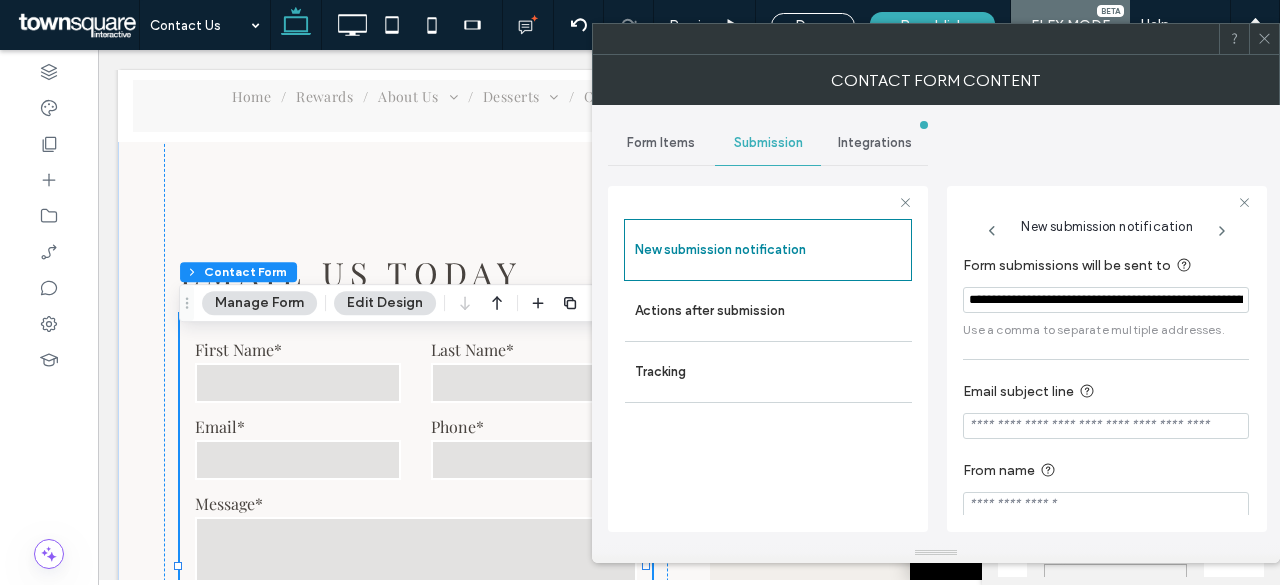 click on "Integrations" at bounding box center [875, 143] 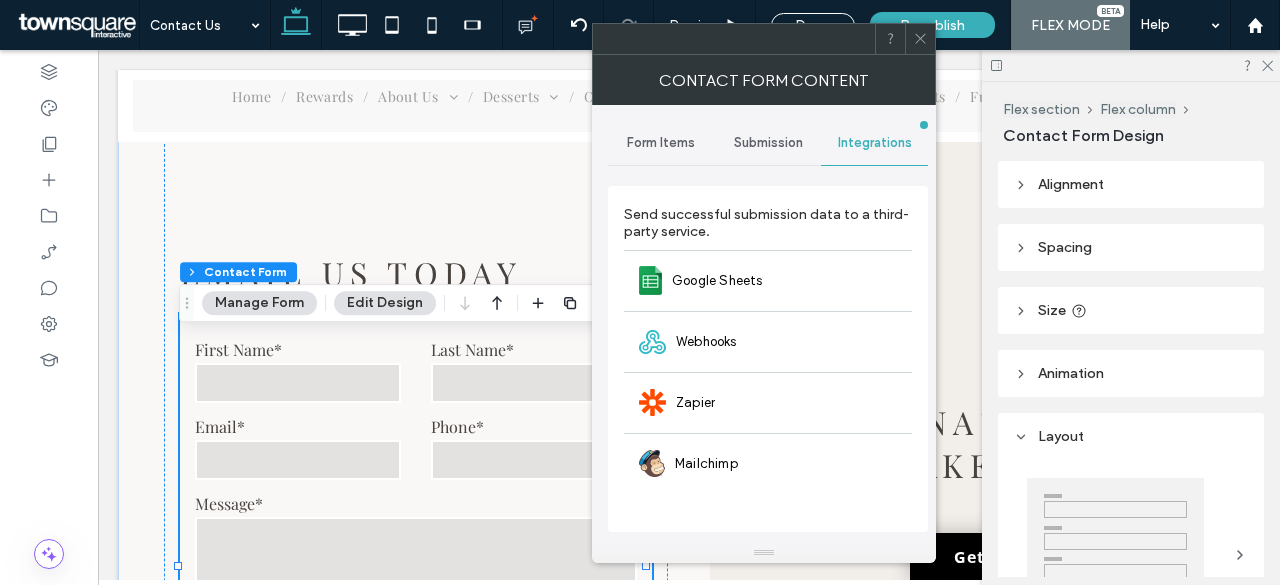 click on "Submission" at bounding box center (768, 143) 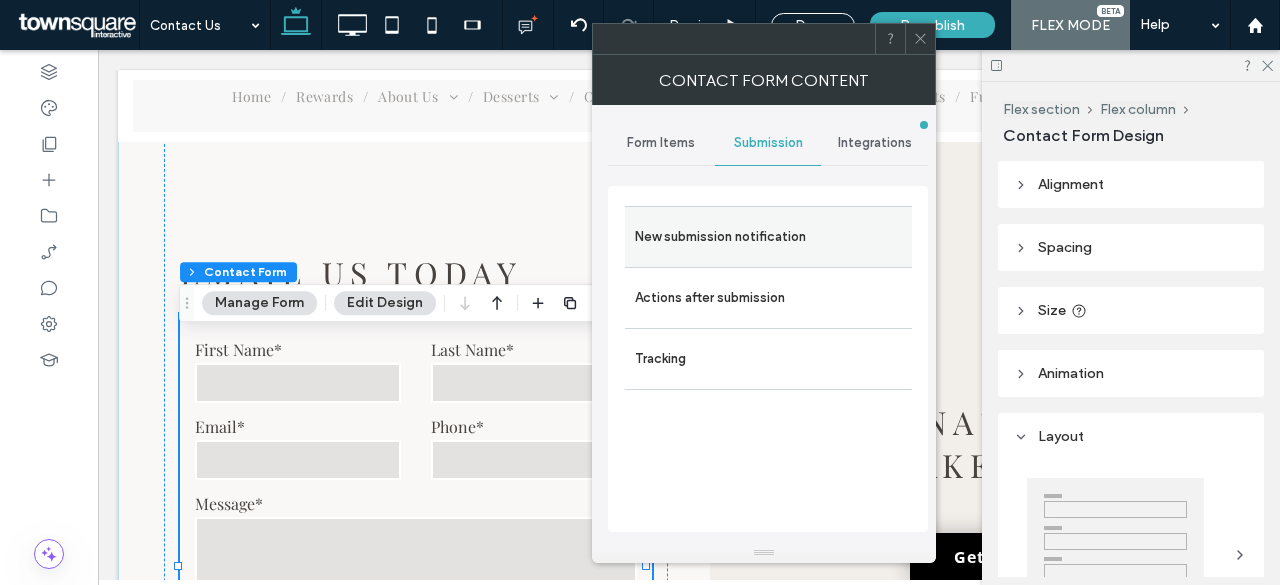 click on "New submission notification" at bounding box center [768, 237] 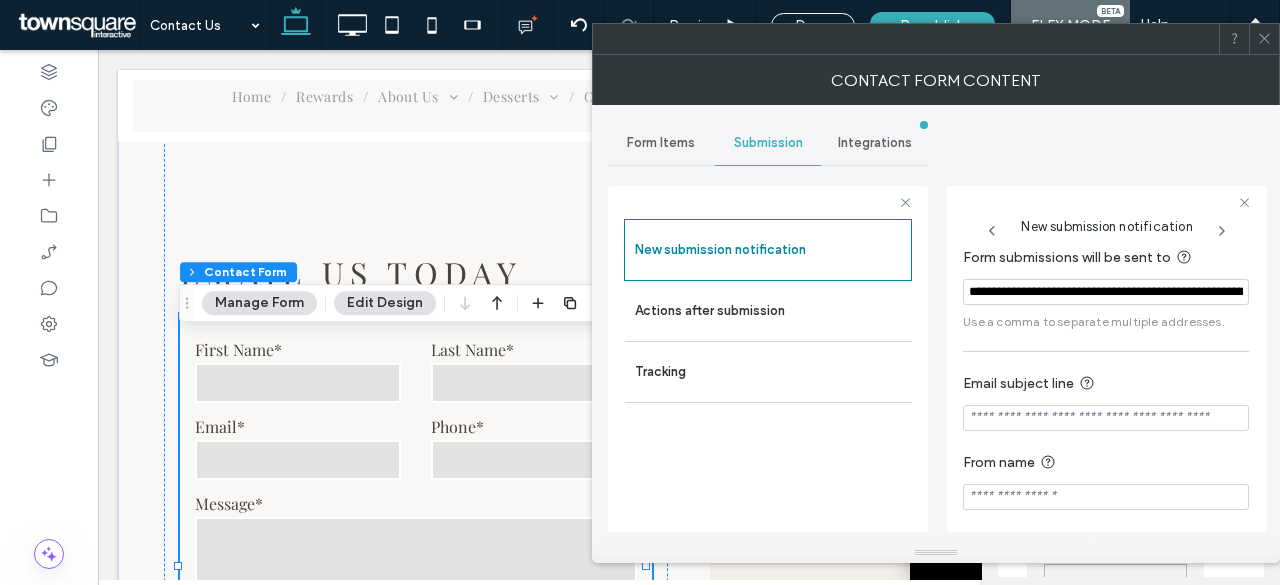 scroll, scrollTop: 16, scrollLeft: 0, axis: vertical 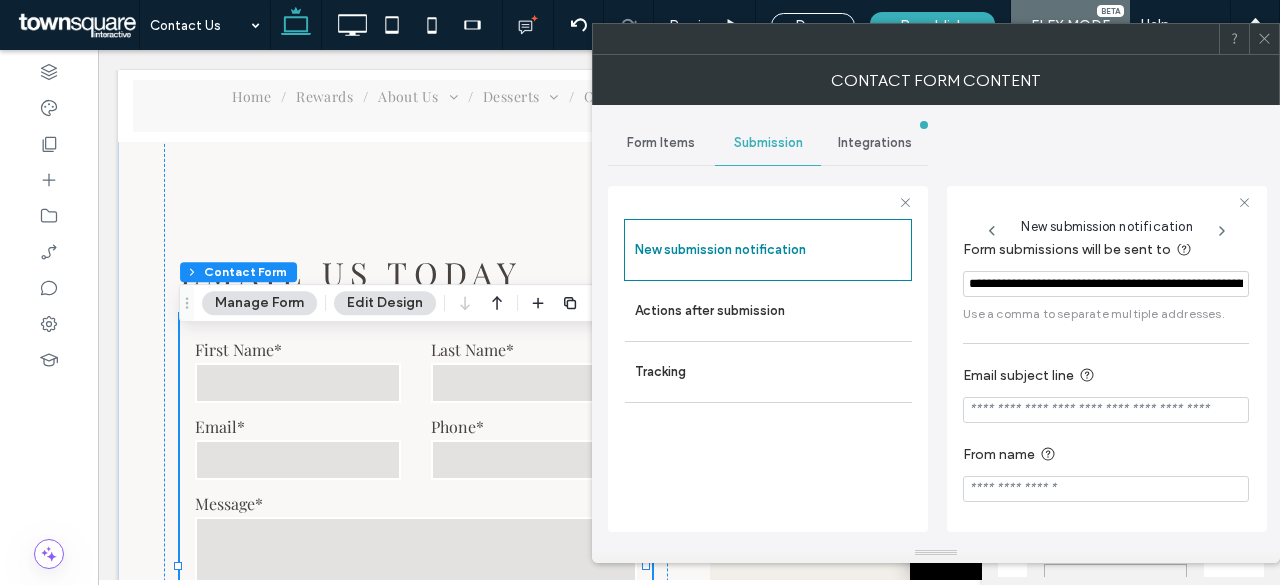 click at bounding box center [1264, 39] 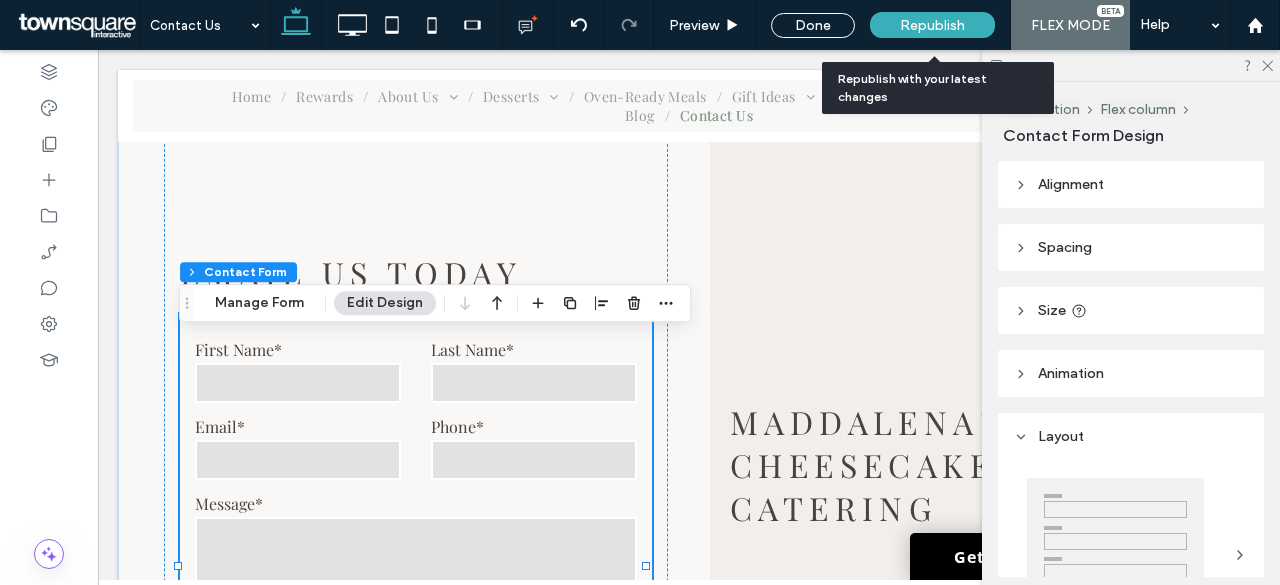 click on "Republish" at bounding box center [932, 25] 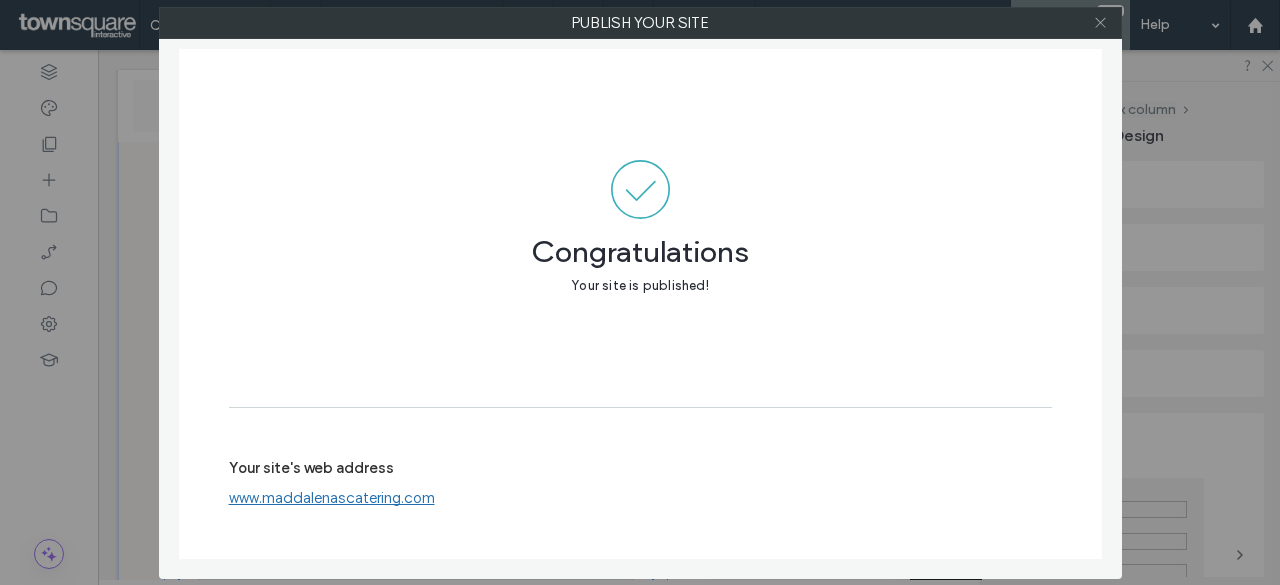 click 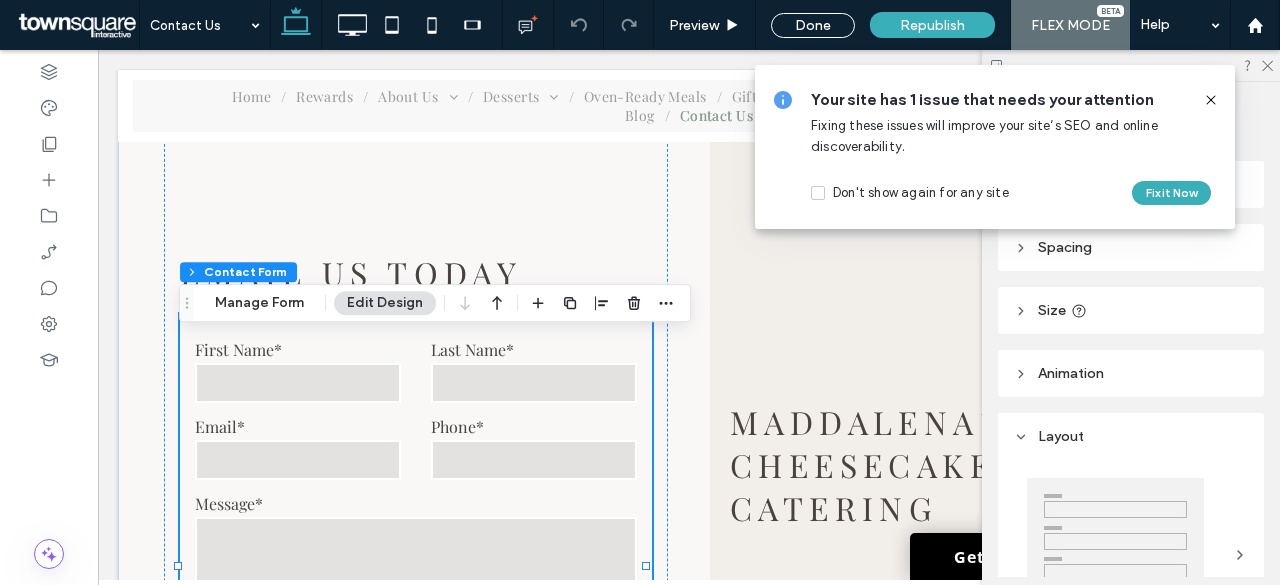 click 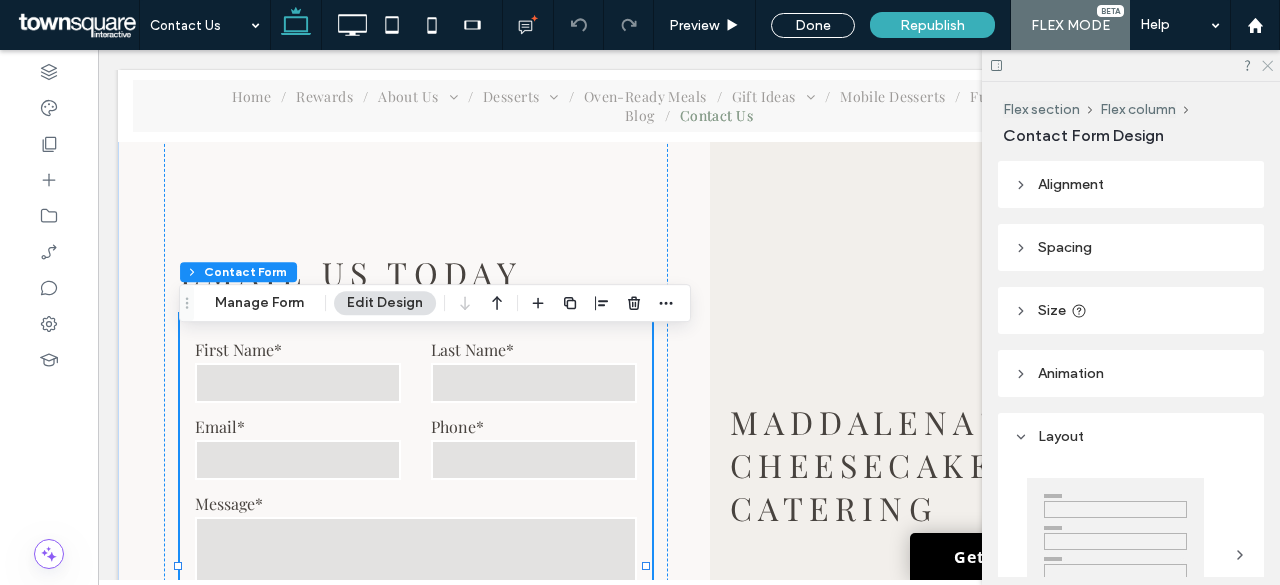 click 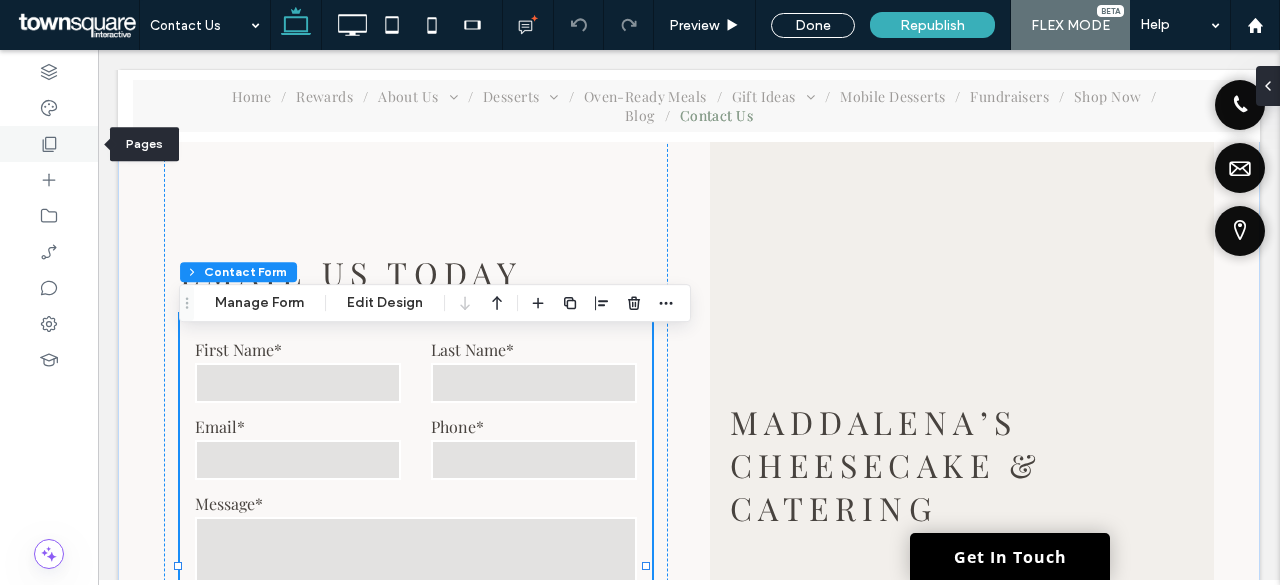 click 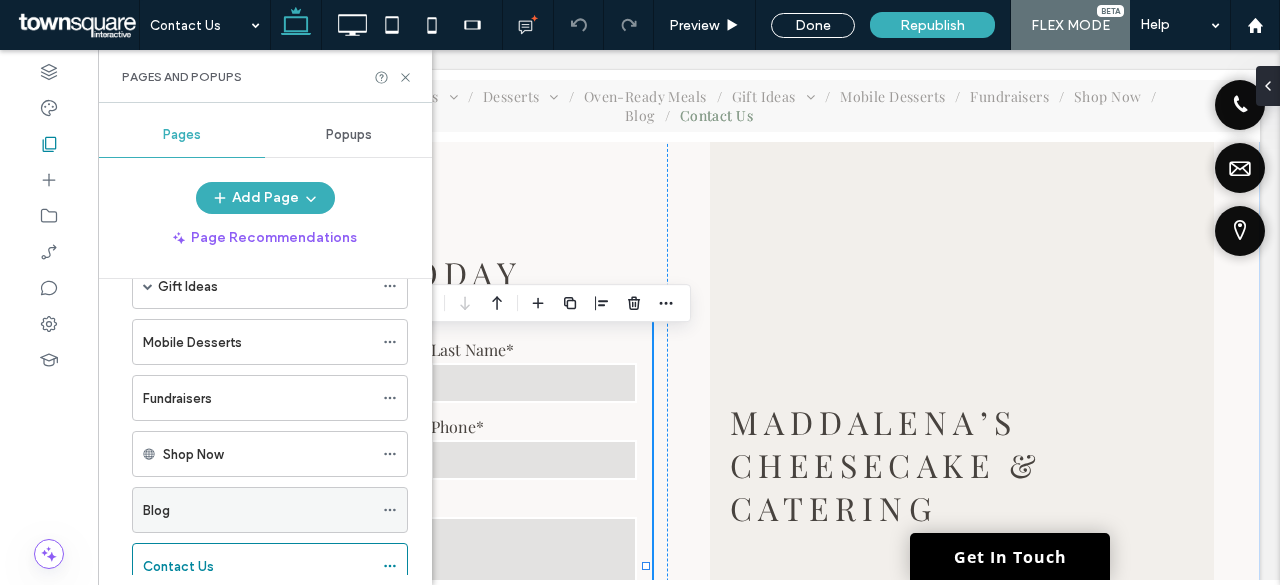 scroll, scrollTop: 283, scrollLeft: 0, axis: vertical 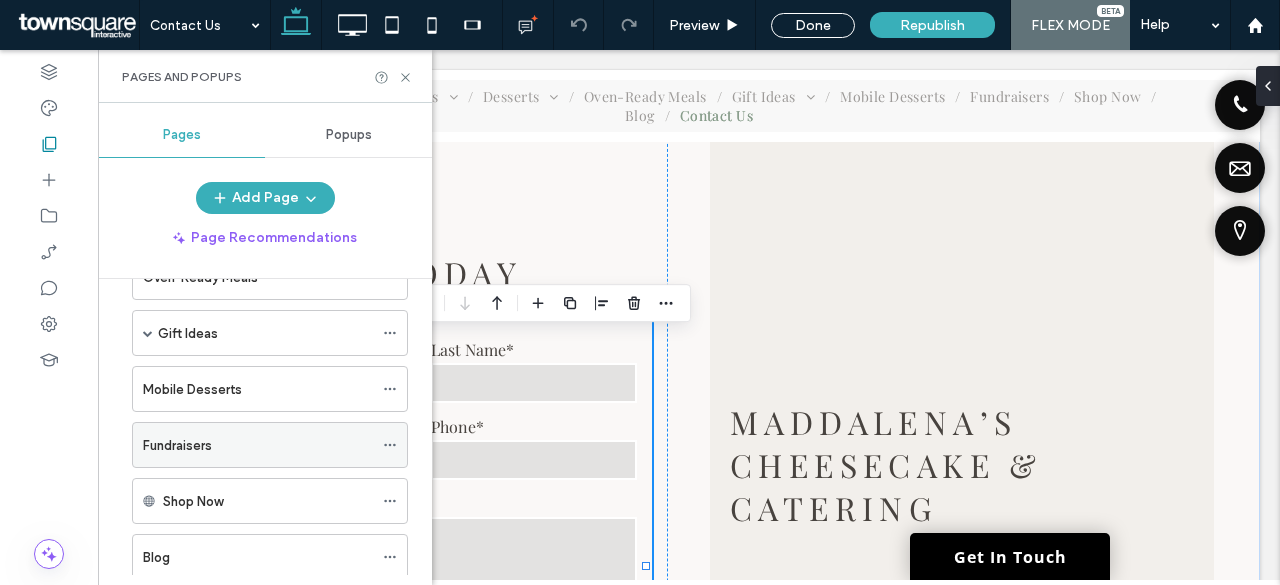 click on "Fundraisers" at bounding box center (258, 445) 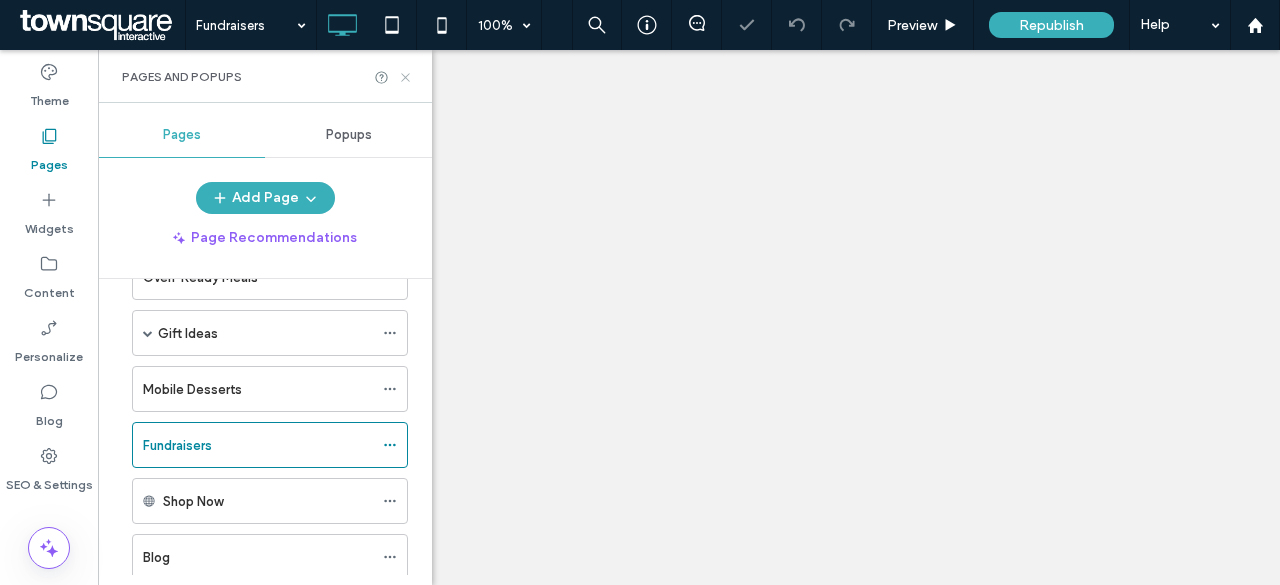 click 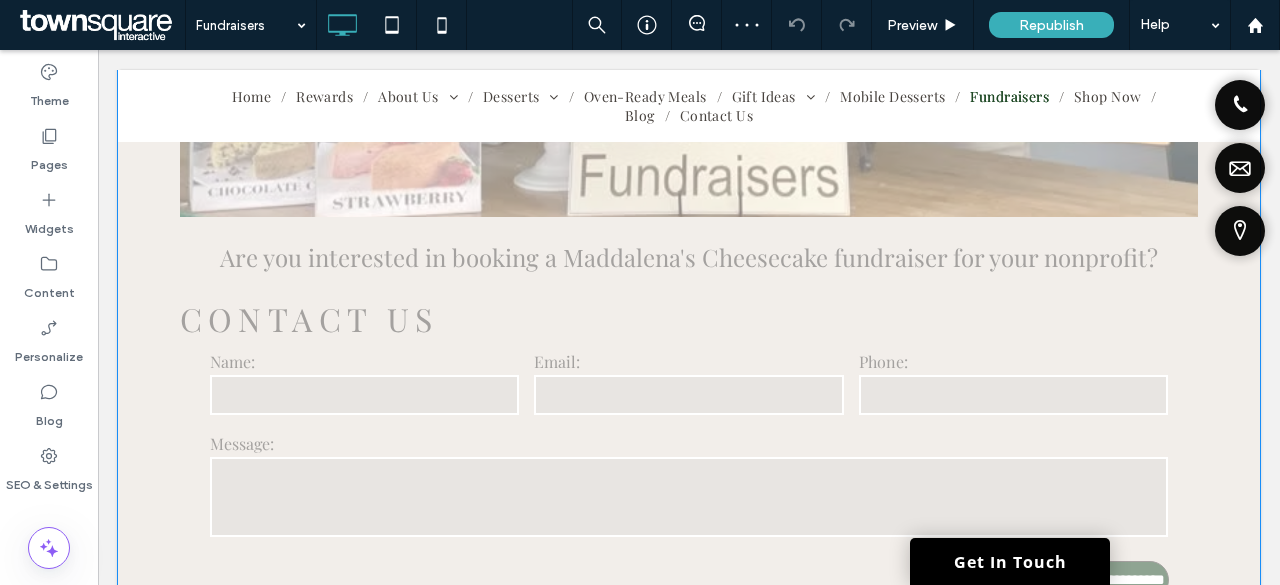 scroll, scrollTop: 2100, scrollLeft: 0, axis: vertical 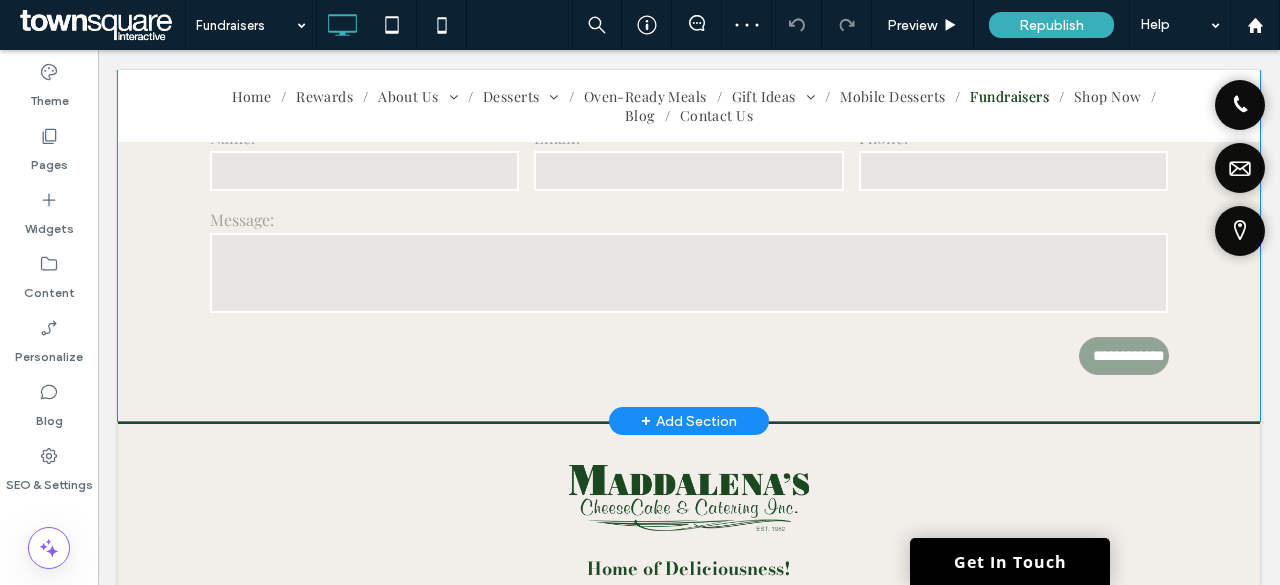 click on "Click to edit in Flex Mode" at bounding box center (689, -138) 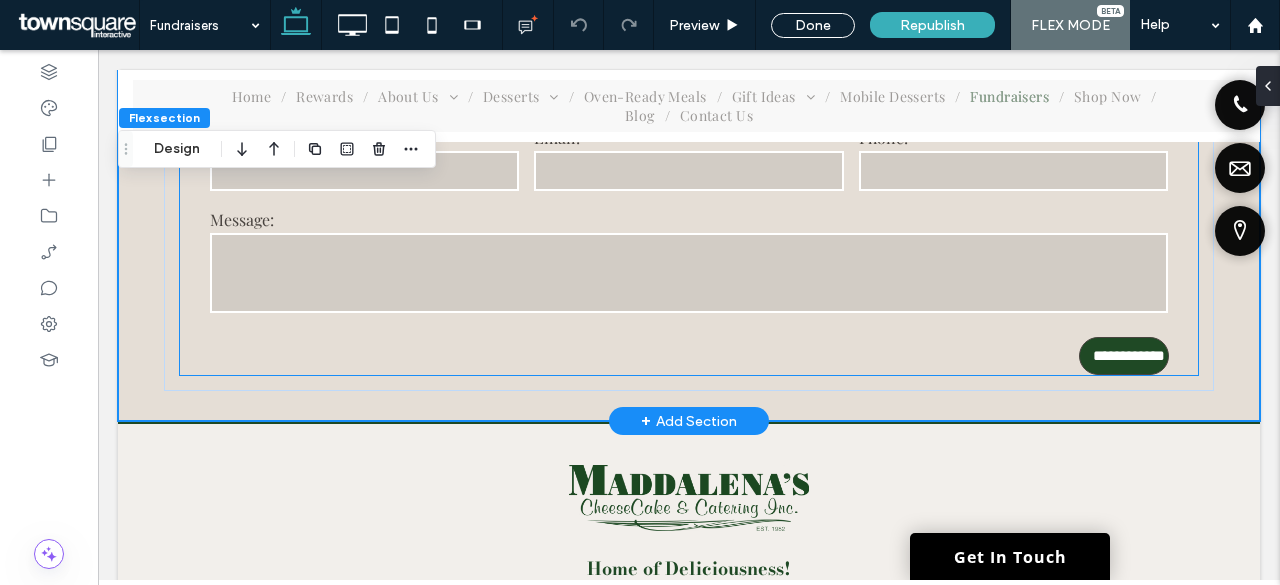 click at bounding box center (689, 273) 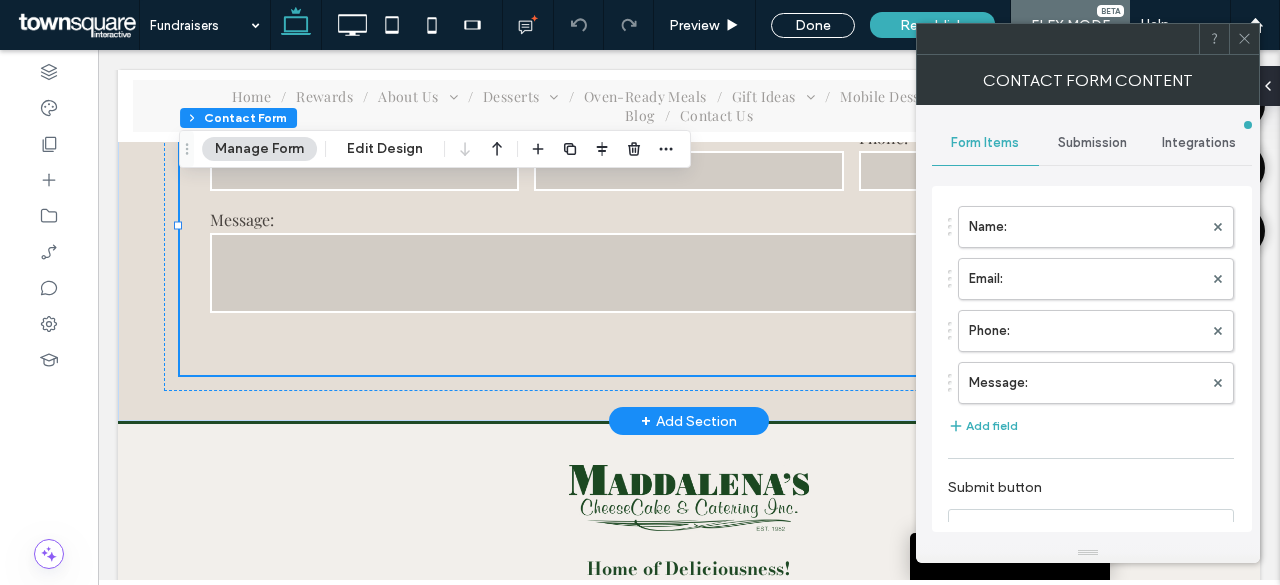 type on "**********" 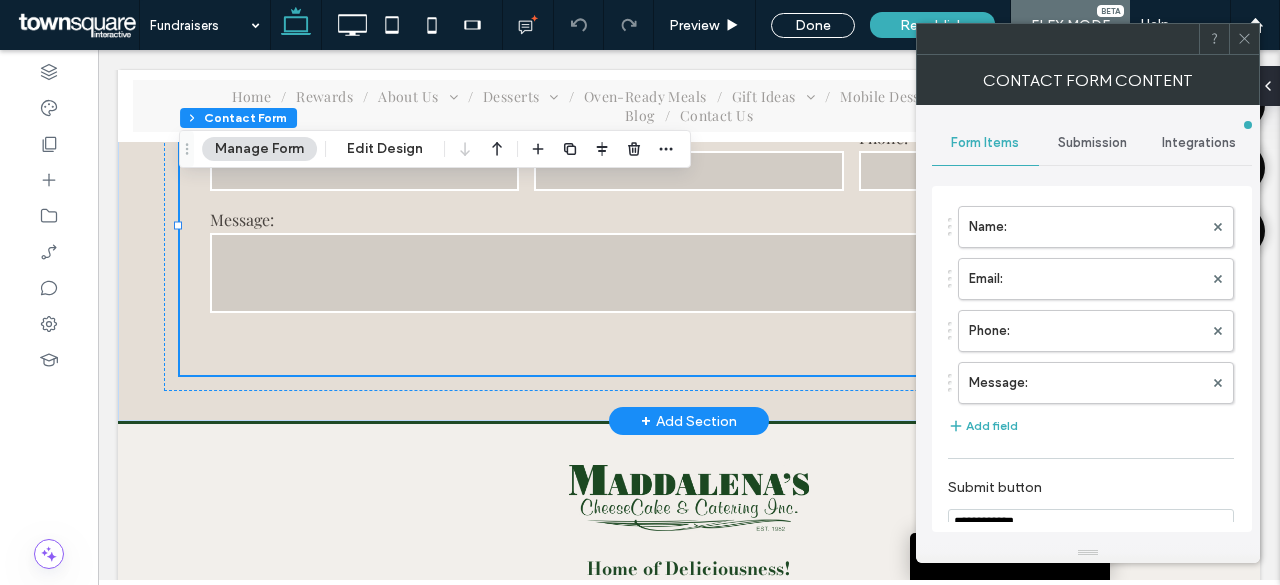 type on "*" 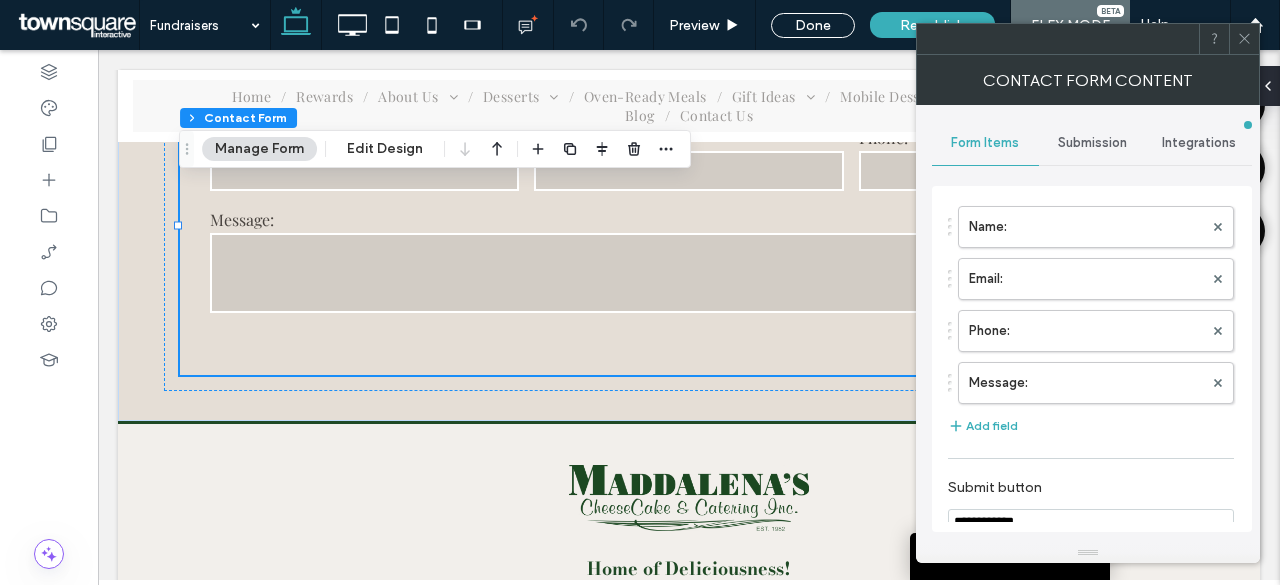 click on "Submission" at bounding box center [1092, 143] 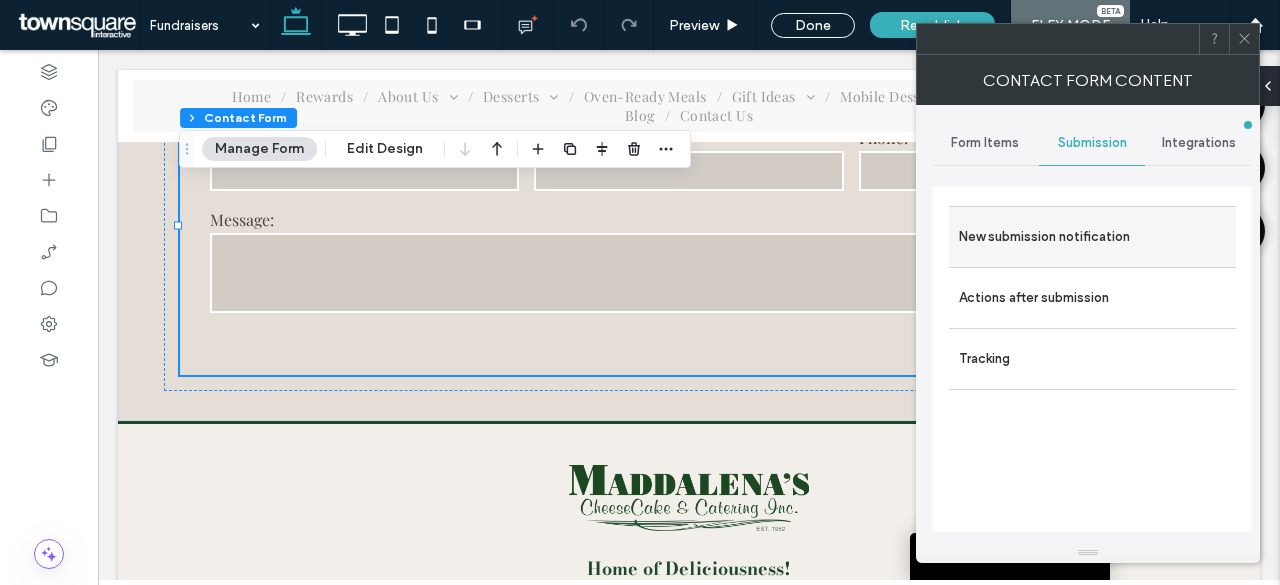 click on "New submission notification" at bounding box center [1092, 237] 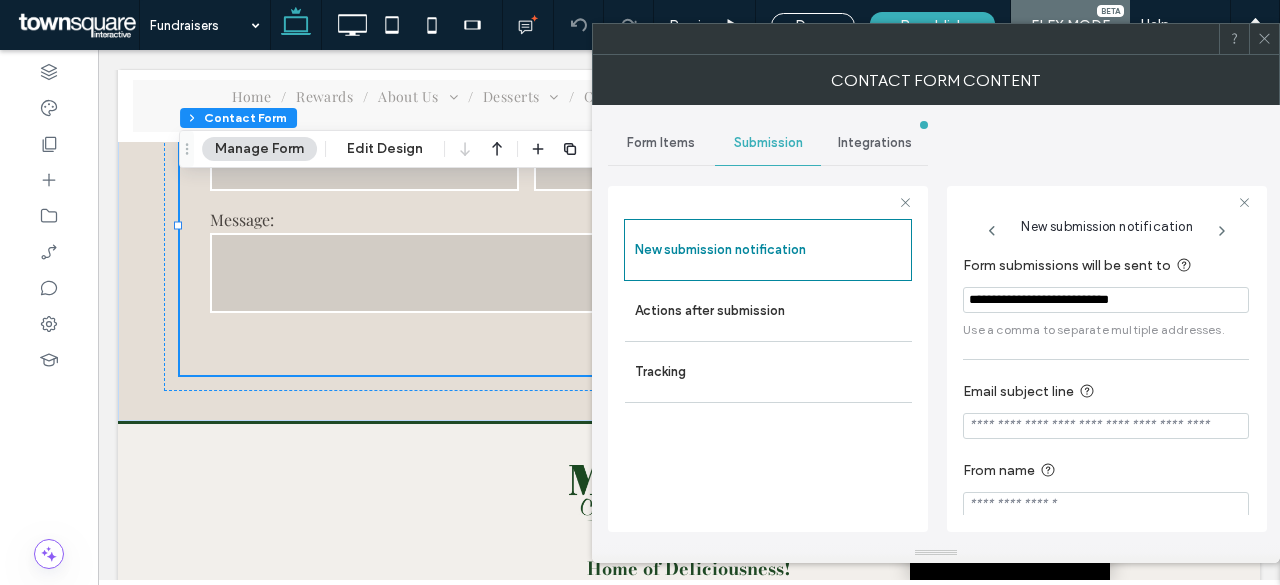 click on "**********" at bounding box center (1106, 300) 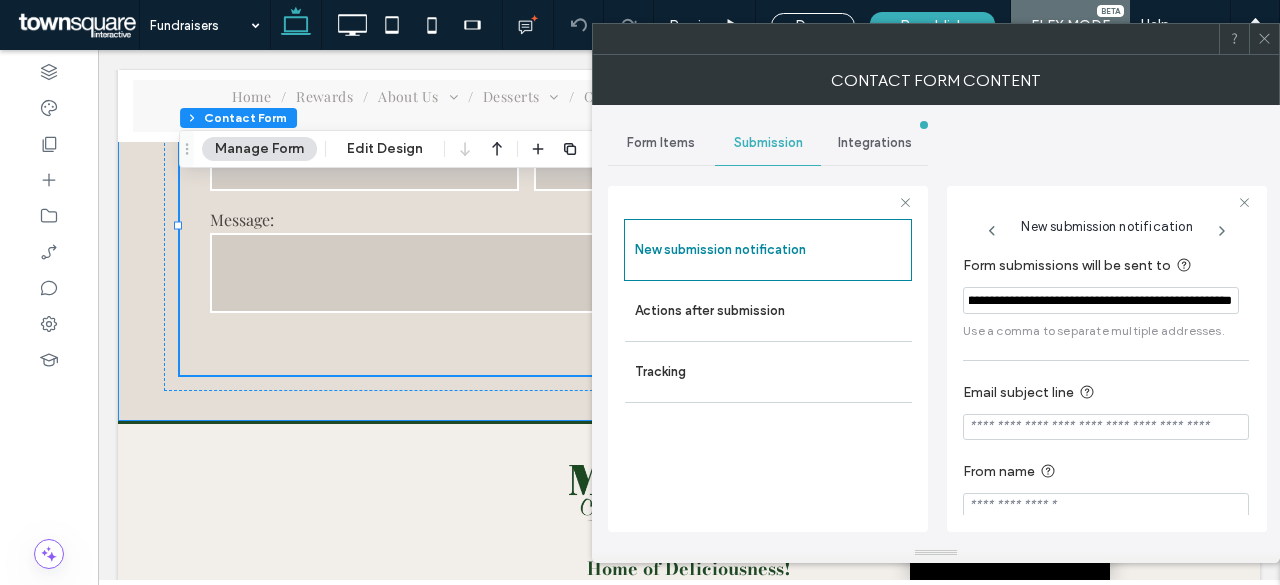 scroll, scrollTop: 0, scrollLeft: 163, axis: horizontal 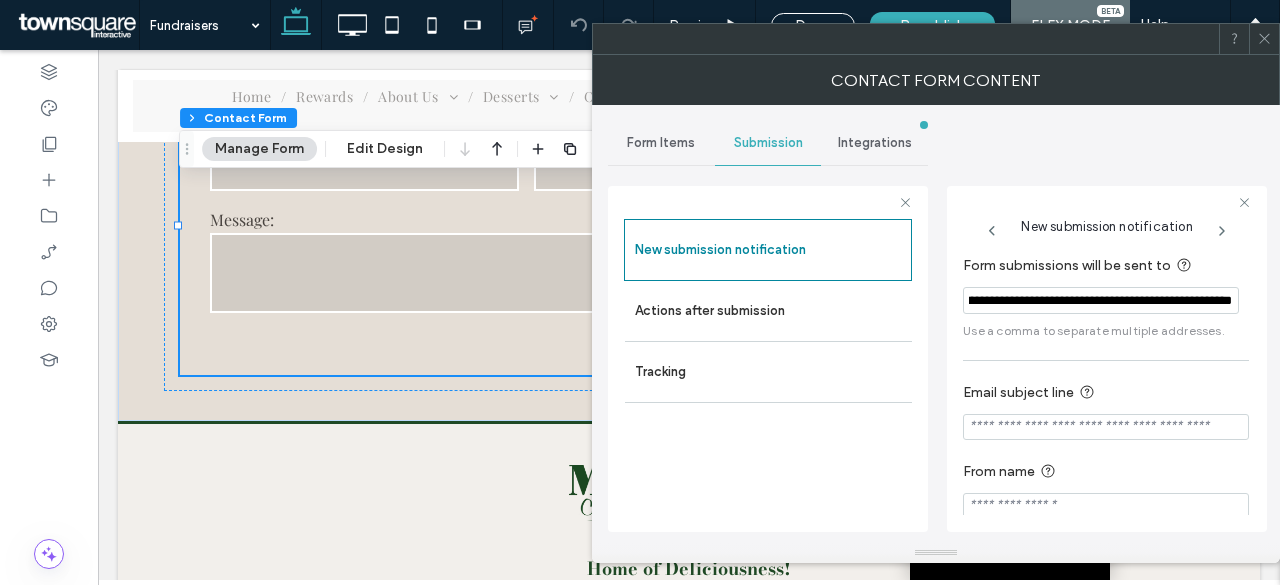 type on "**********" 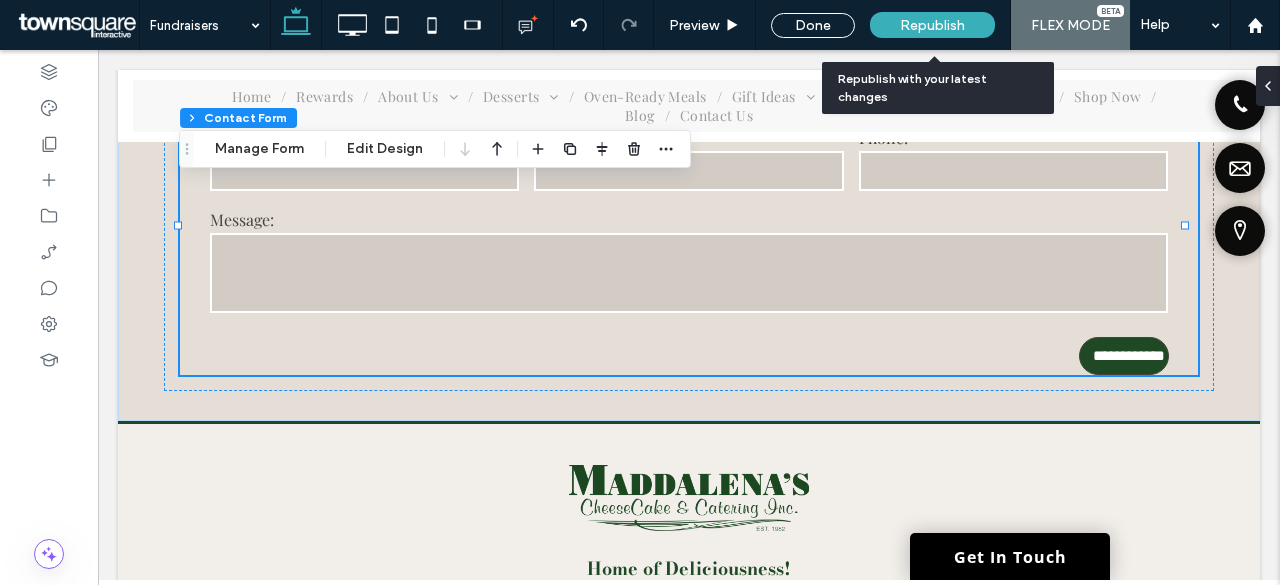 click on "Republish" at bounding box center (932, 25) 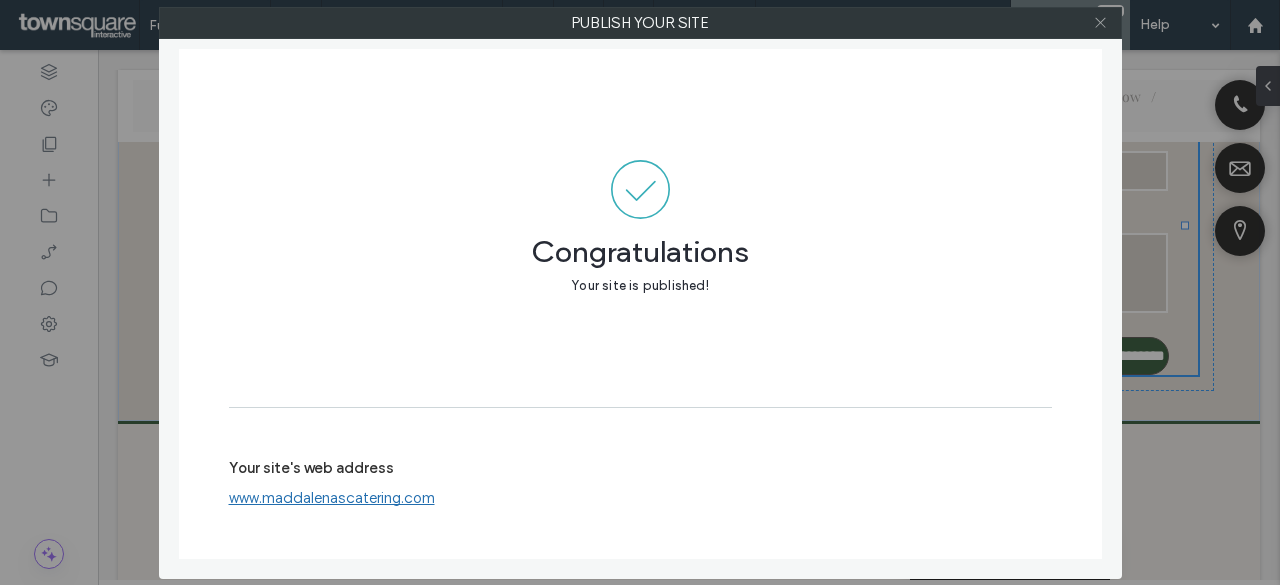 click 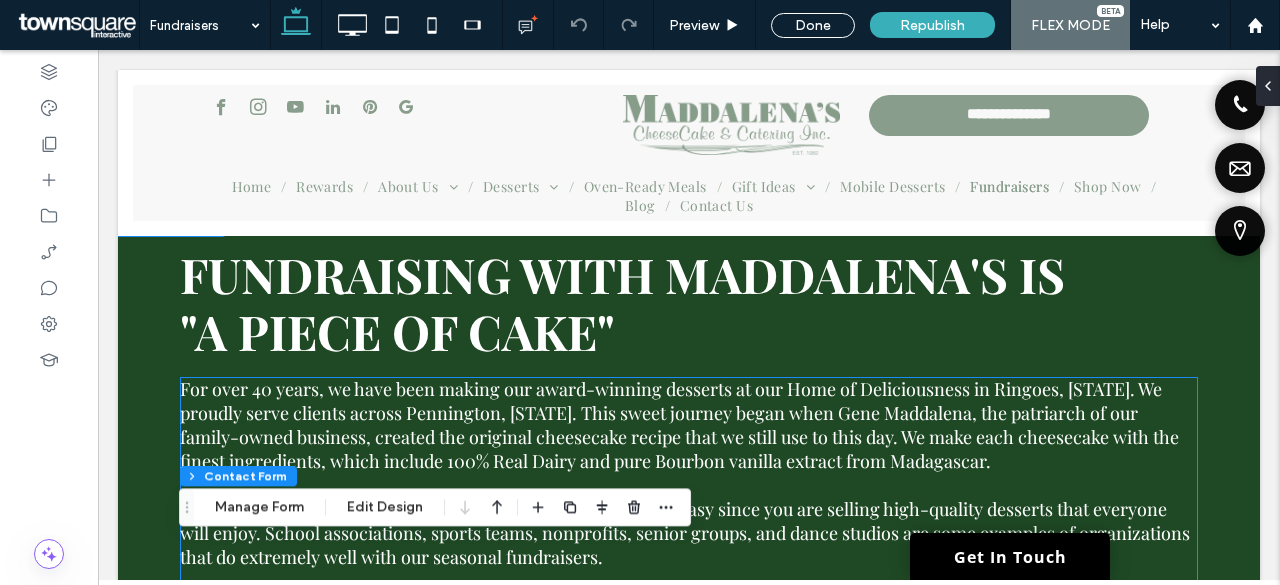 scroll, scrollTop: 0, scrollLeft: 0, axis: both 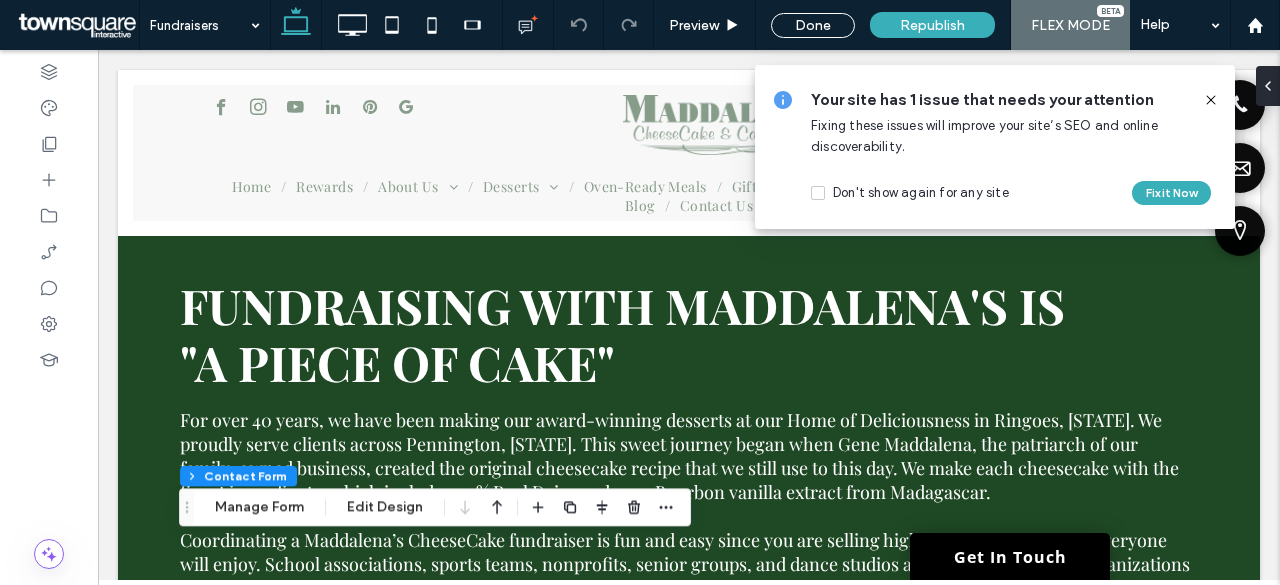 click 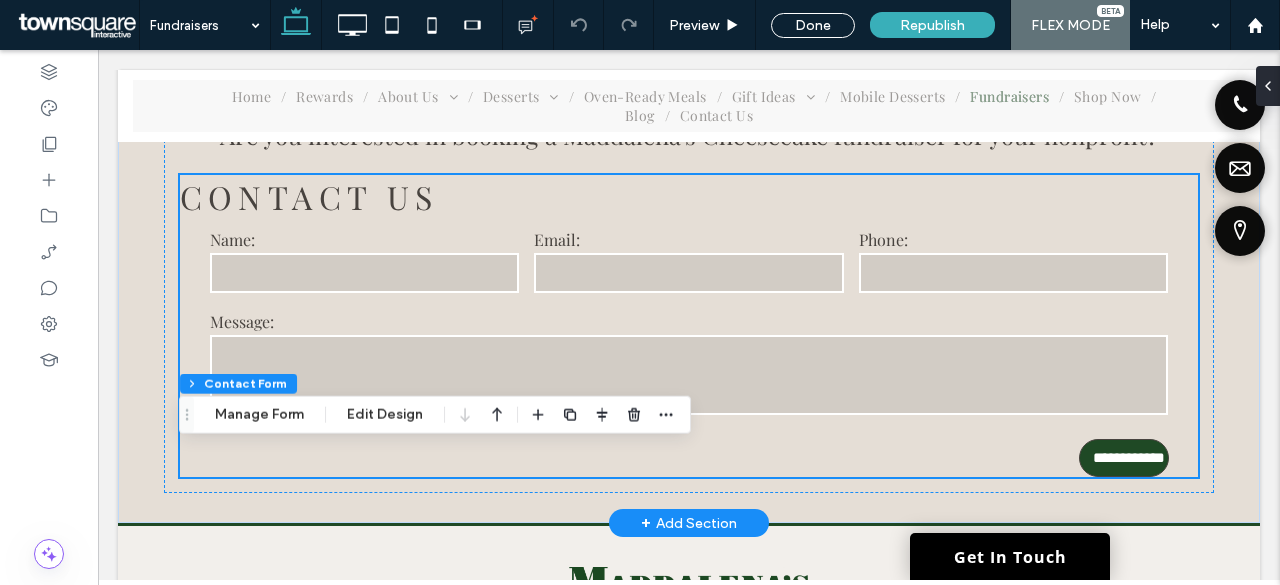 scroll, scrollTop: 2000, scrollLeft: 0, axis: vertical 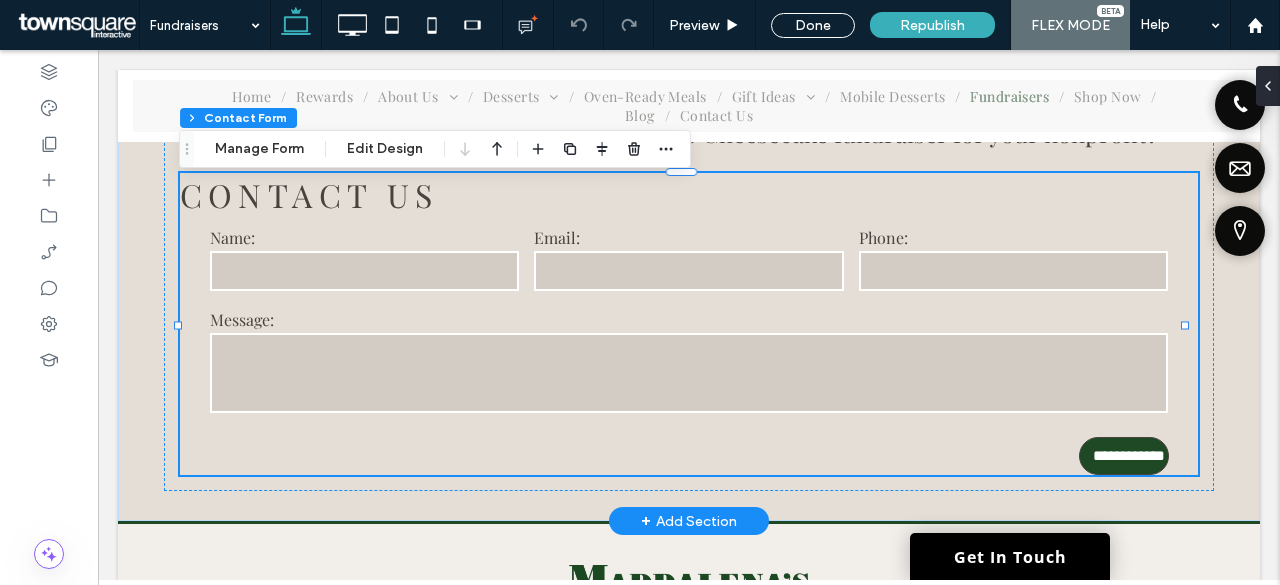 click on "Name:" at bounding box center (364, 237) 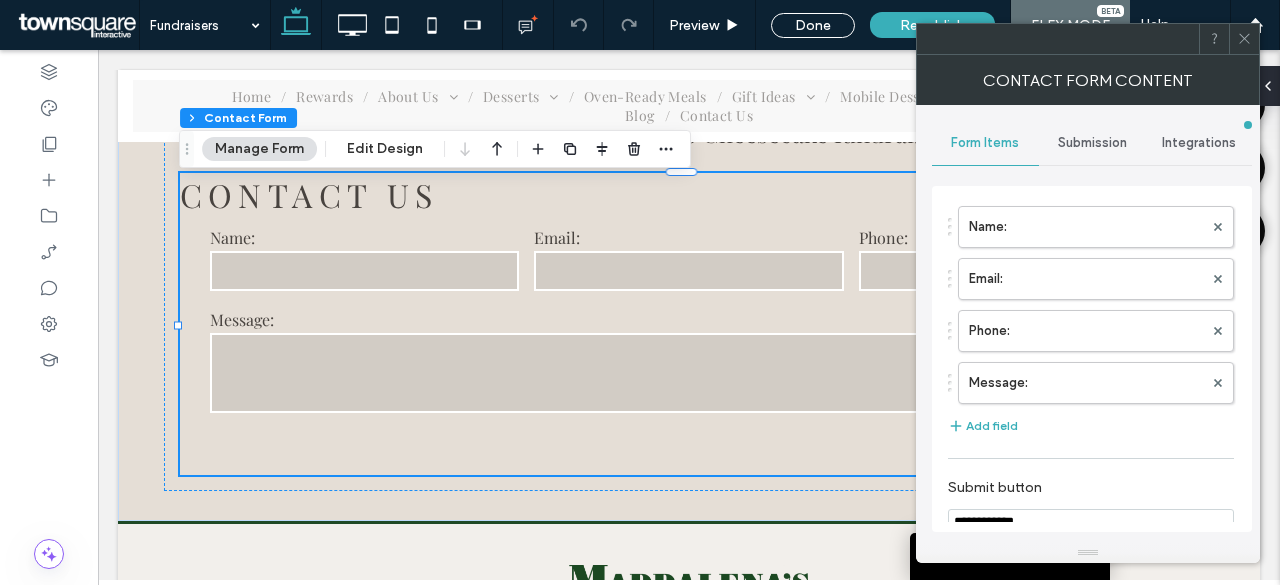 click on "Submission" at bounding box center (1092, 143) 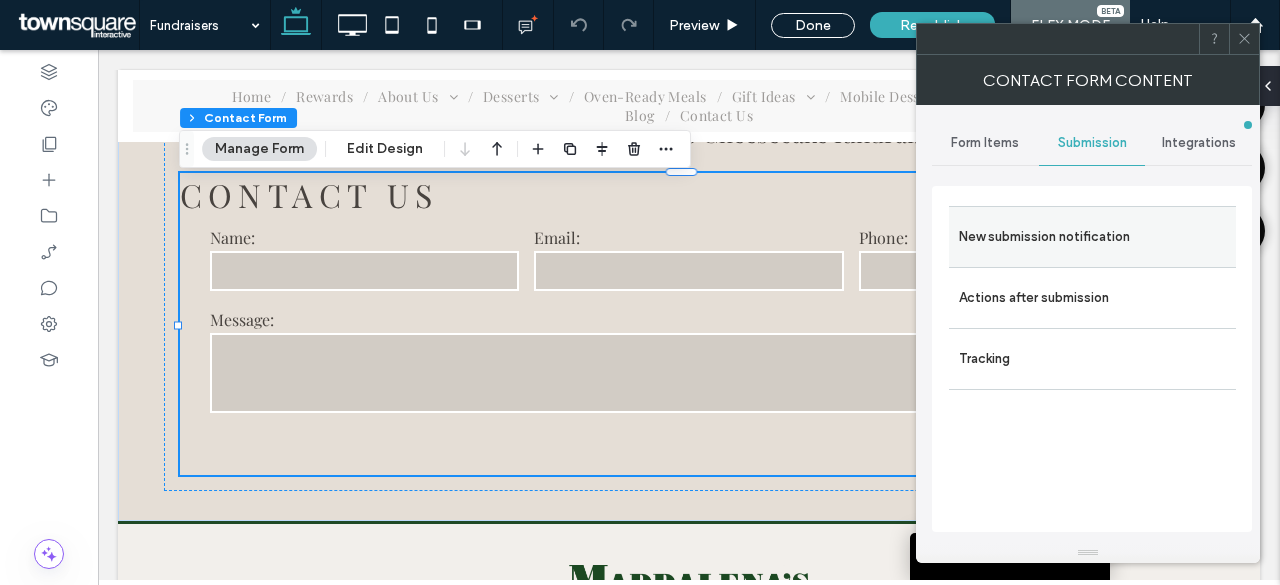 click on "New submission notification" at bounding box center (1092, 237) 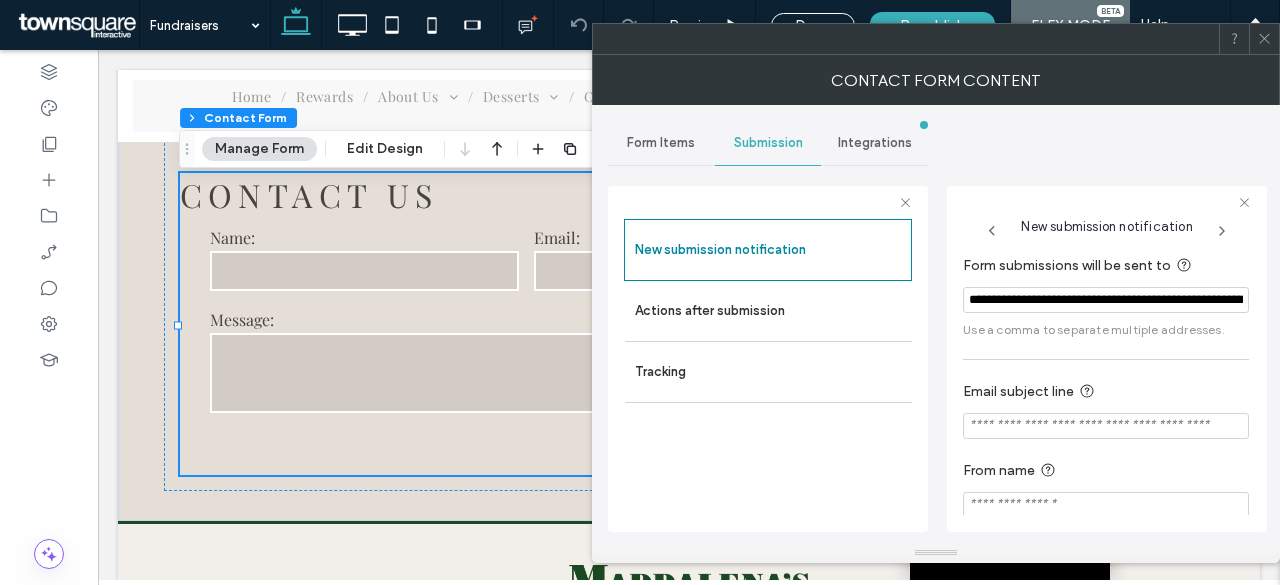 click on "**********" at bounding box center (1106, 300) 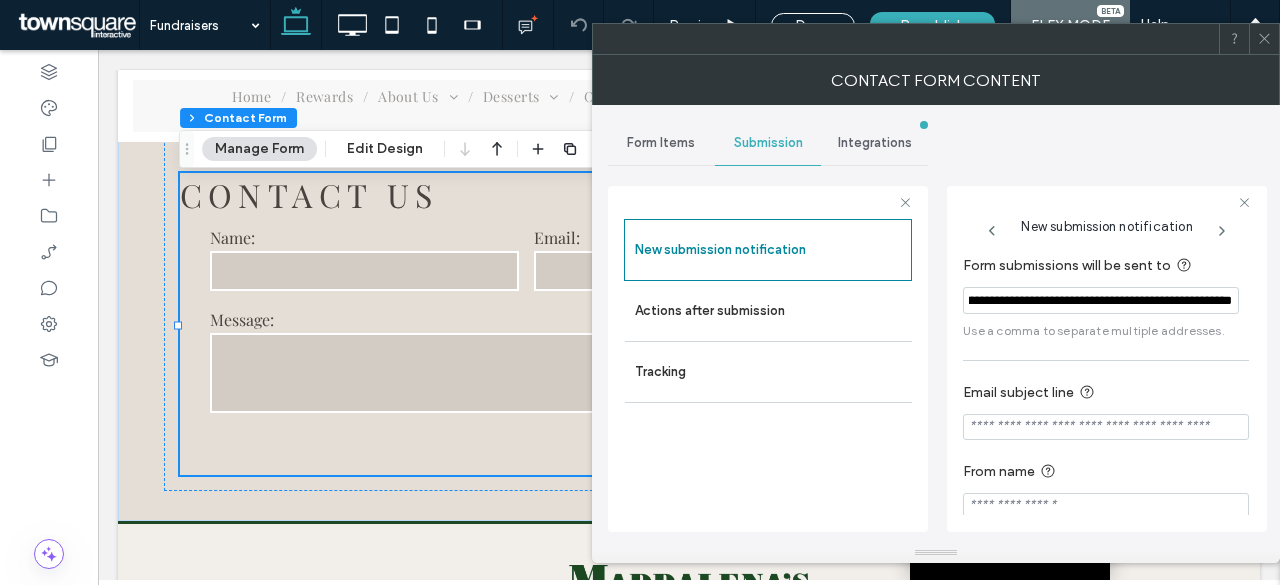 scroll, scrollTop: 0, scrollLeft: 163, axis: horizontal 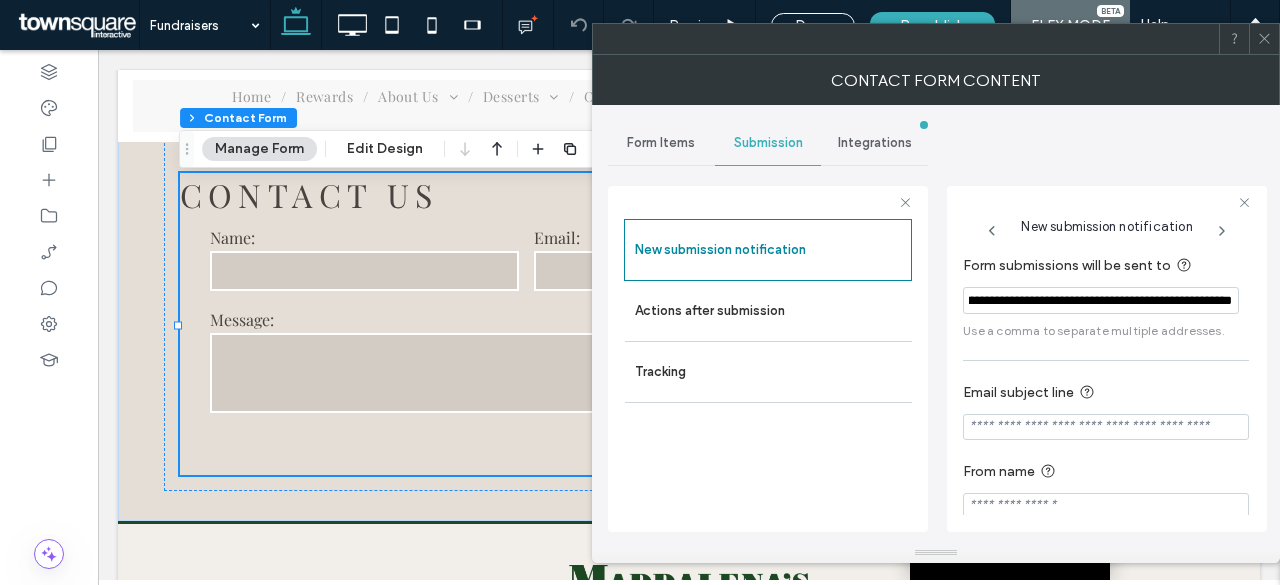 click 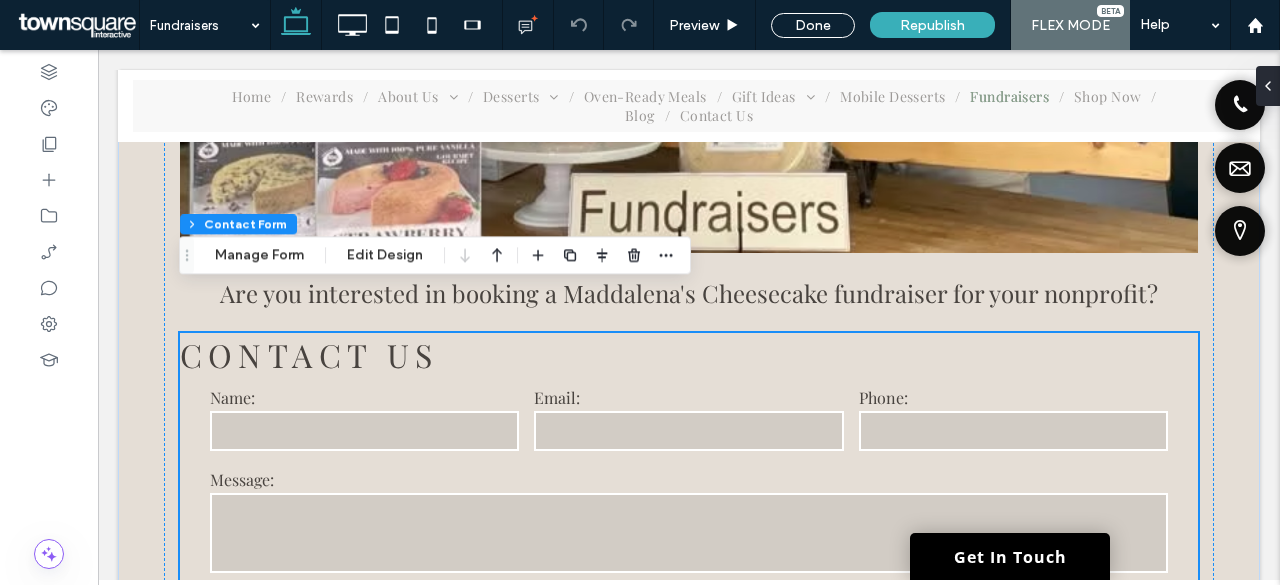 scroll, scrollTop: 1900, scrollLeft: 0, axis: vertical 